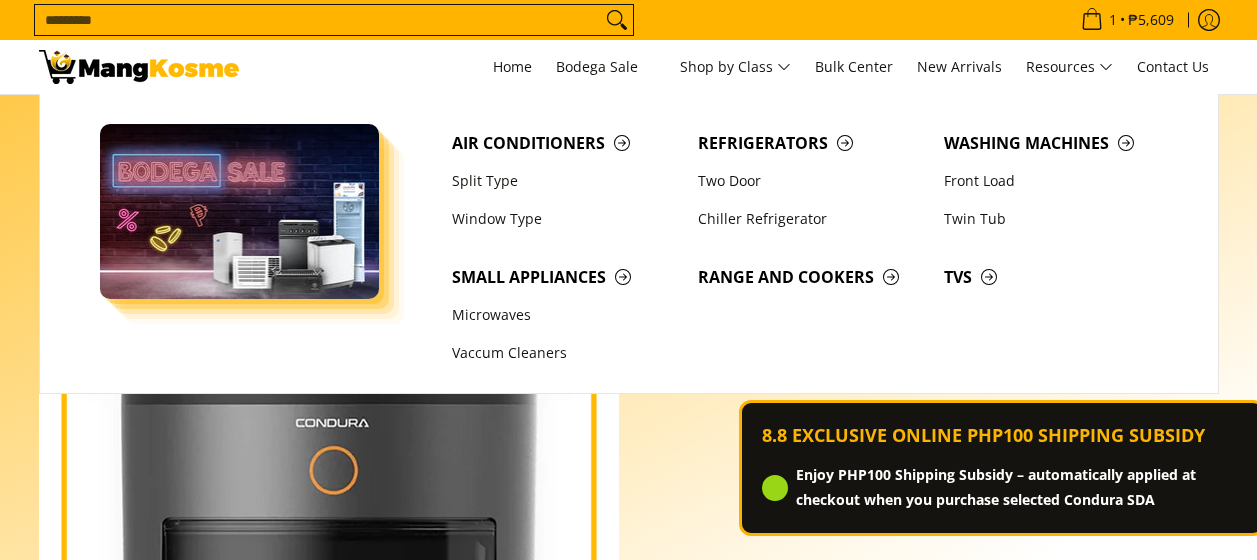 scroll, scrollTop: 0, scrollLeft: 0, axis: both 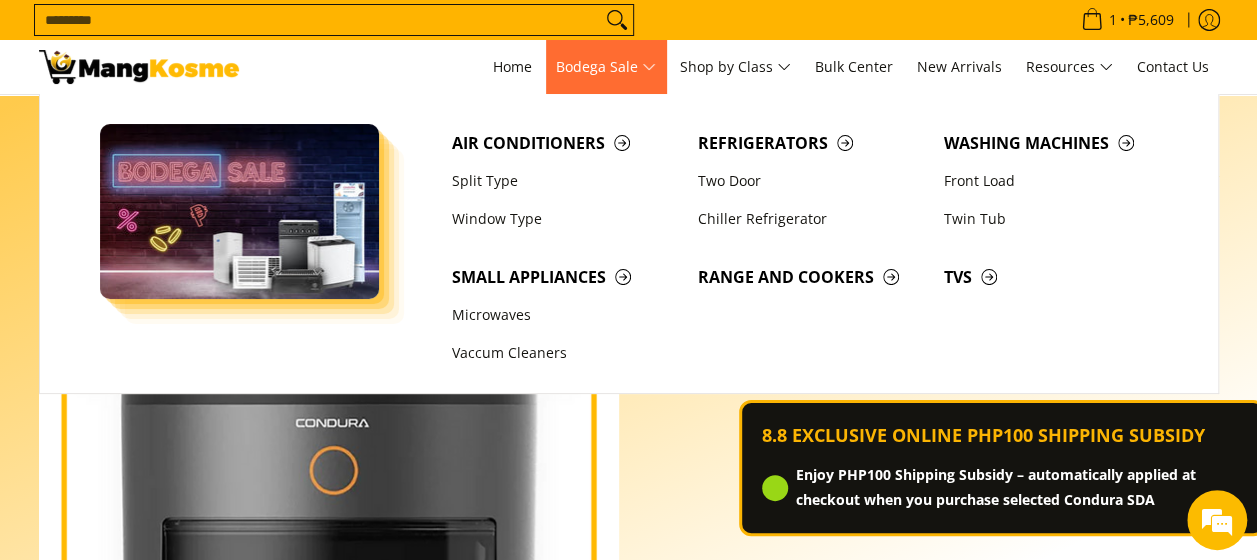click at bounding box center [240, 211] 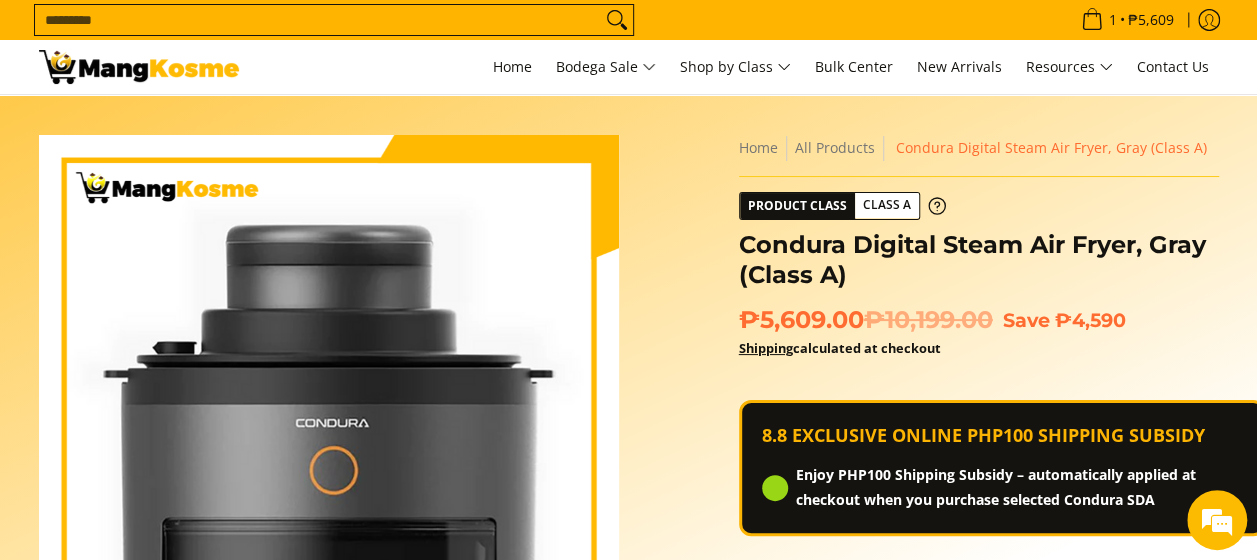 scroll, scrollTop: 1234, scrollLeft: 0, axis: vertical 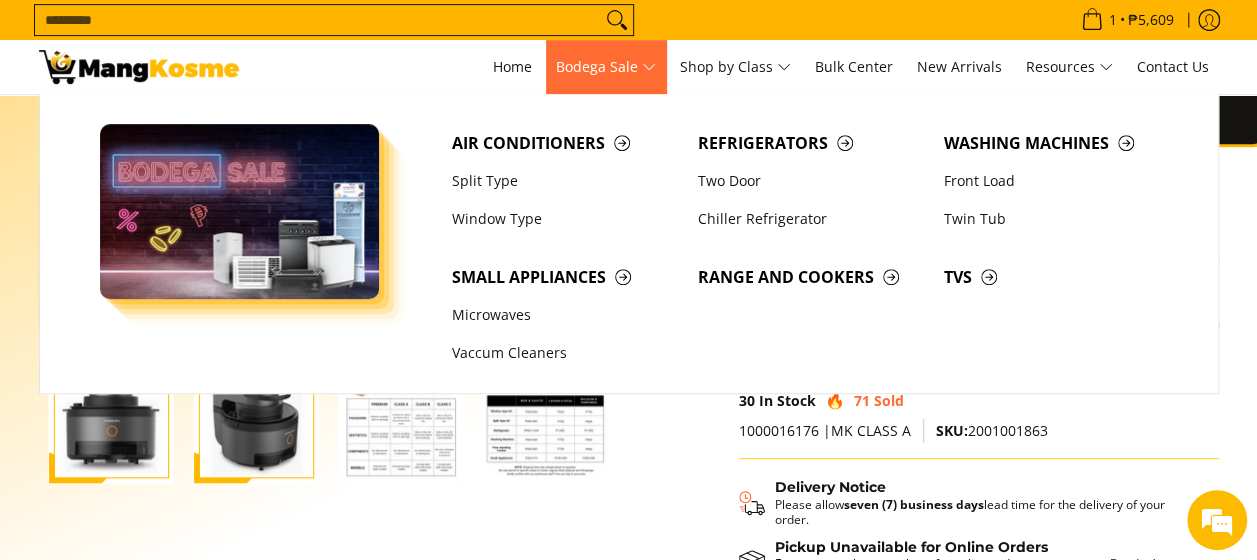 click at bounding box center (240, 211) 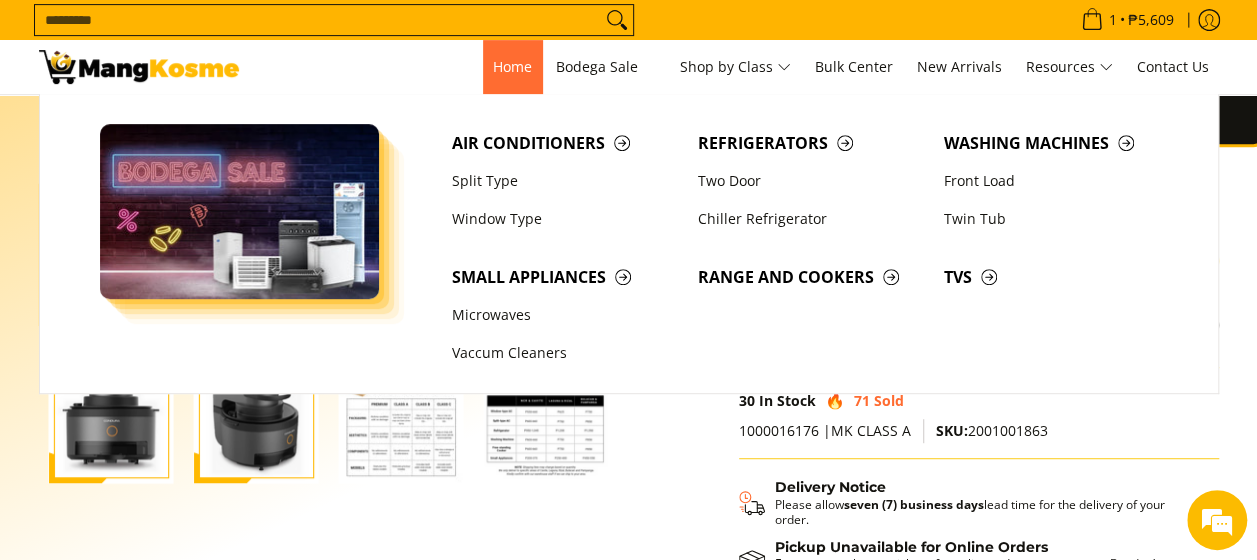 click on "Home" at bounding box center (512, 66) 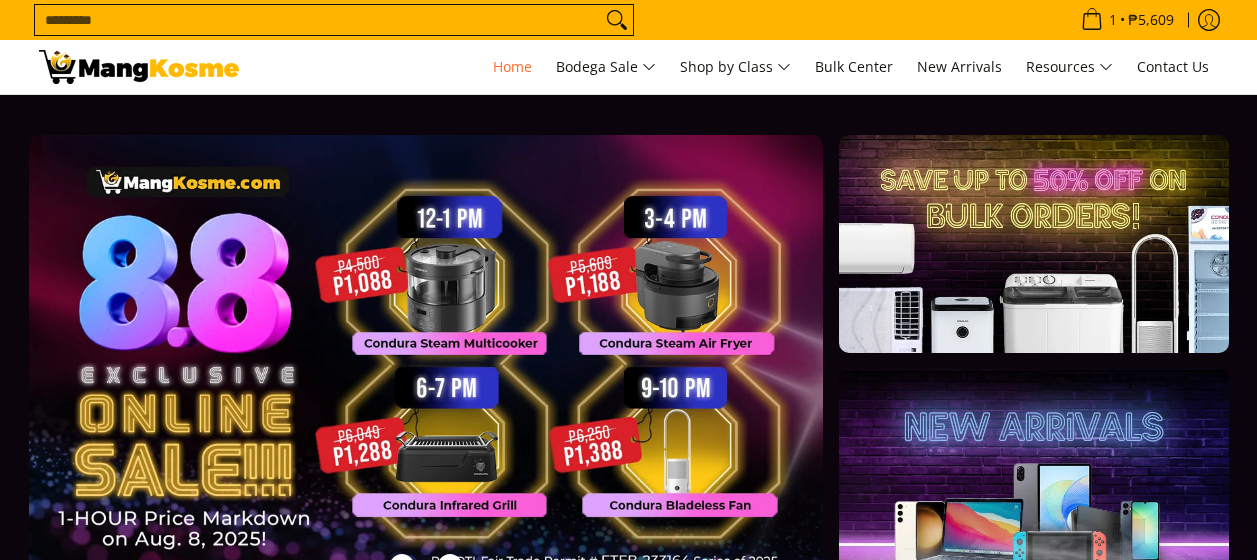 scroll, scrollTop: 0, scrollLeft: 0, axis: both 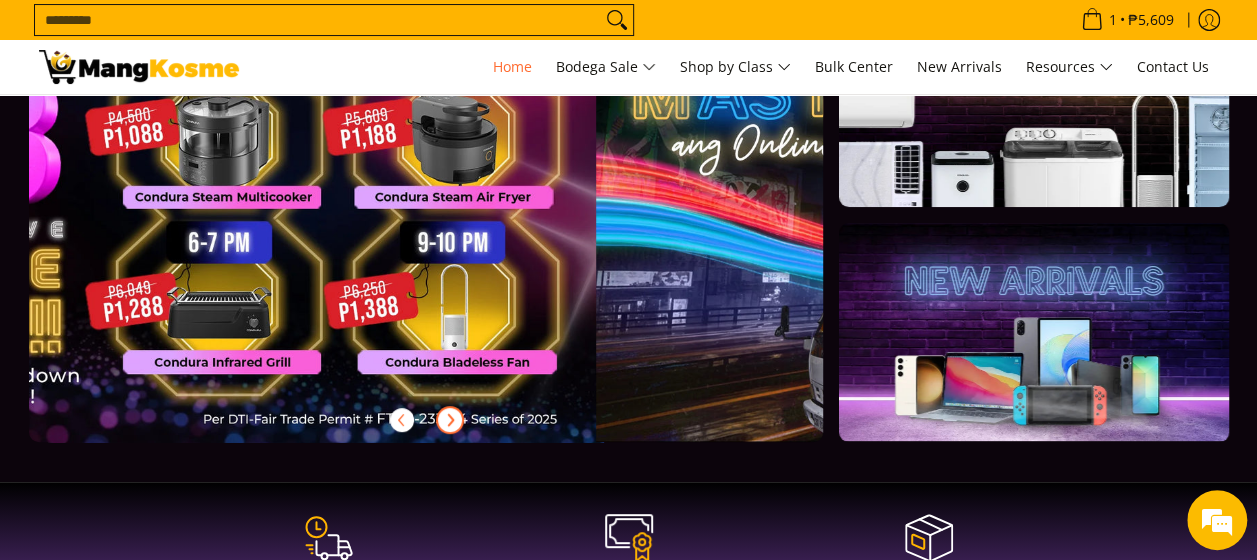 click 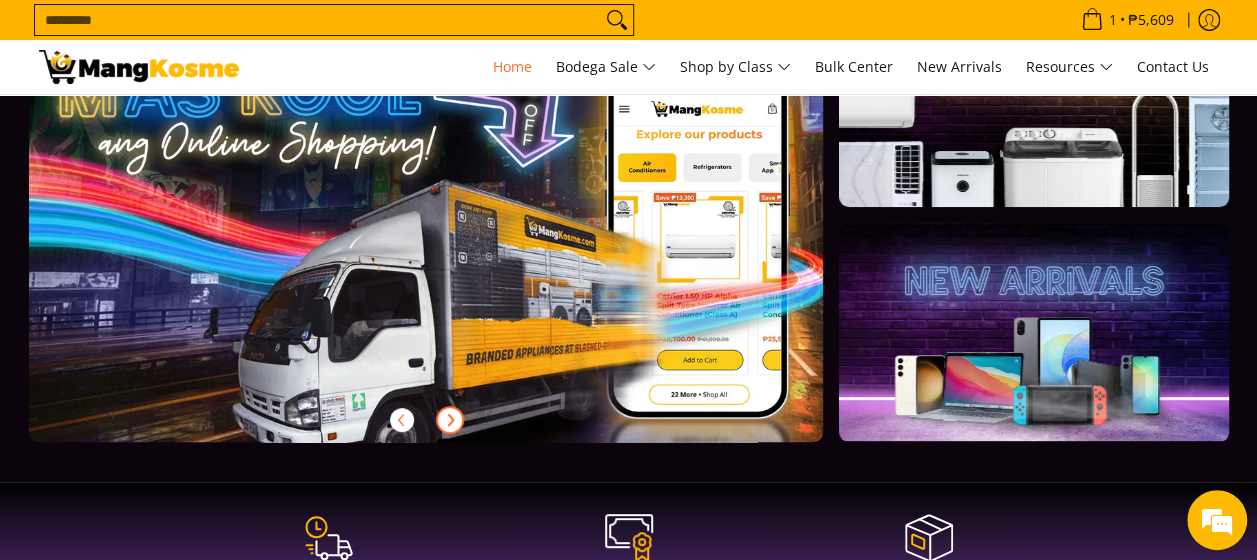 scroll, scrollTop: 0, scrollLeft: 795, axis: horizontal 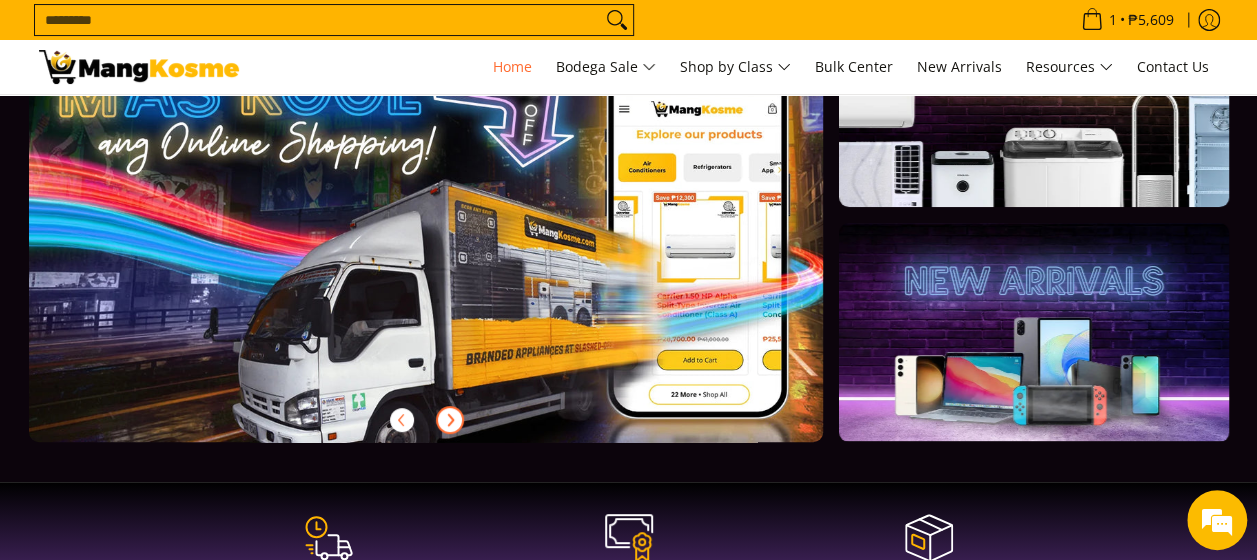 click 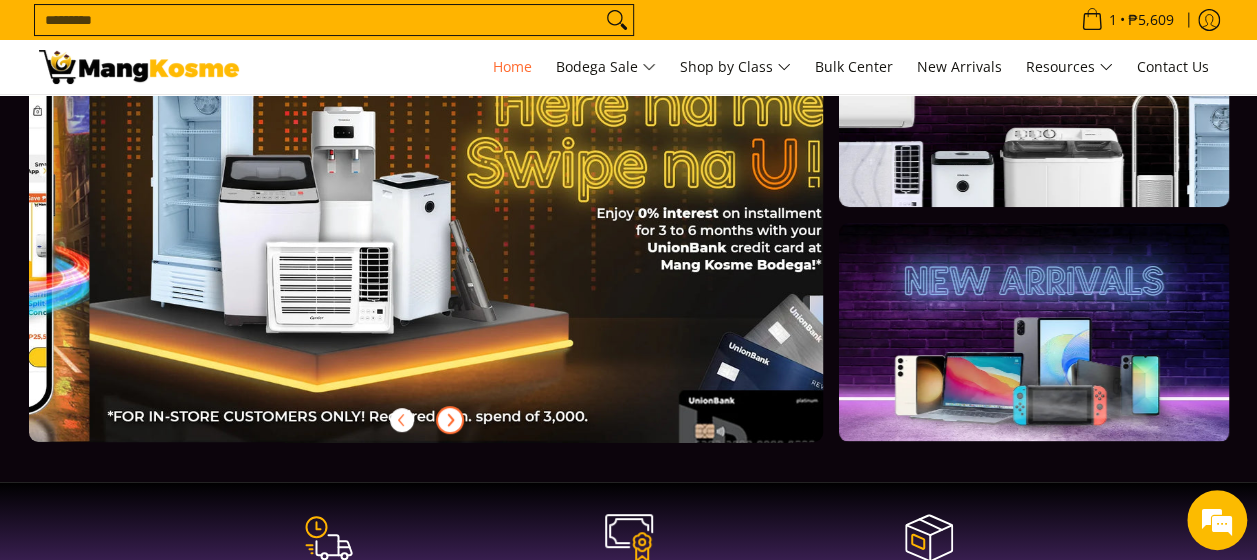 scroll, scrollTop: 0, scrollLeft: 1590, axis: horizontal 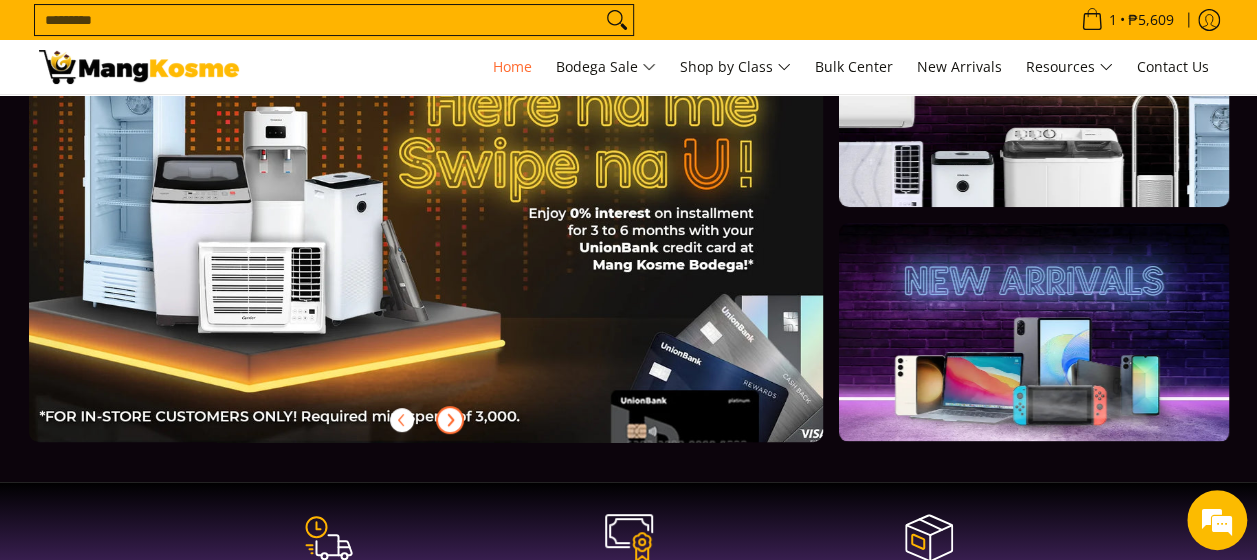 click 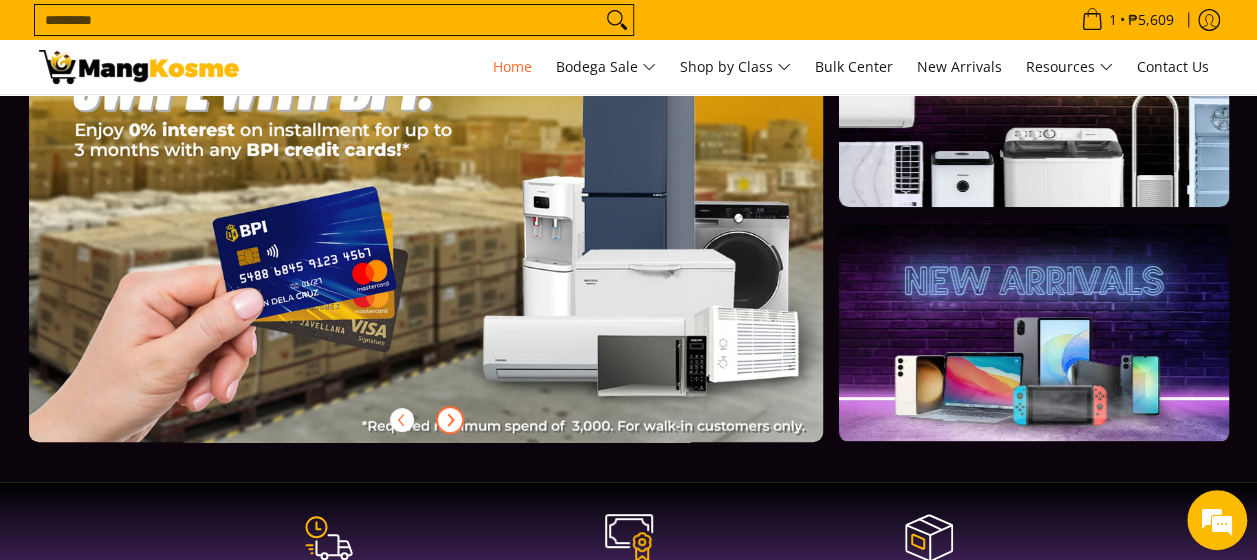 click 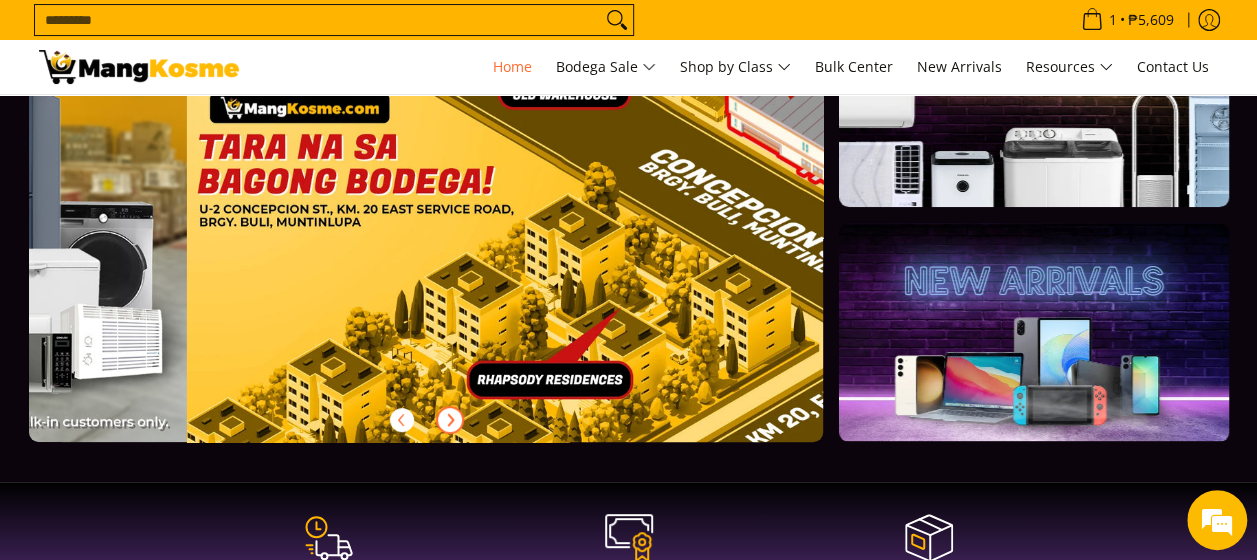 scroll, scrollTop: 0, scrollLeft: 3180, axis: horizontal 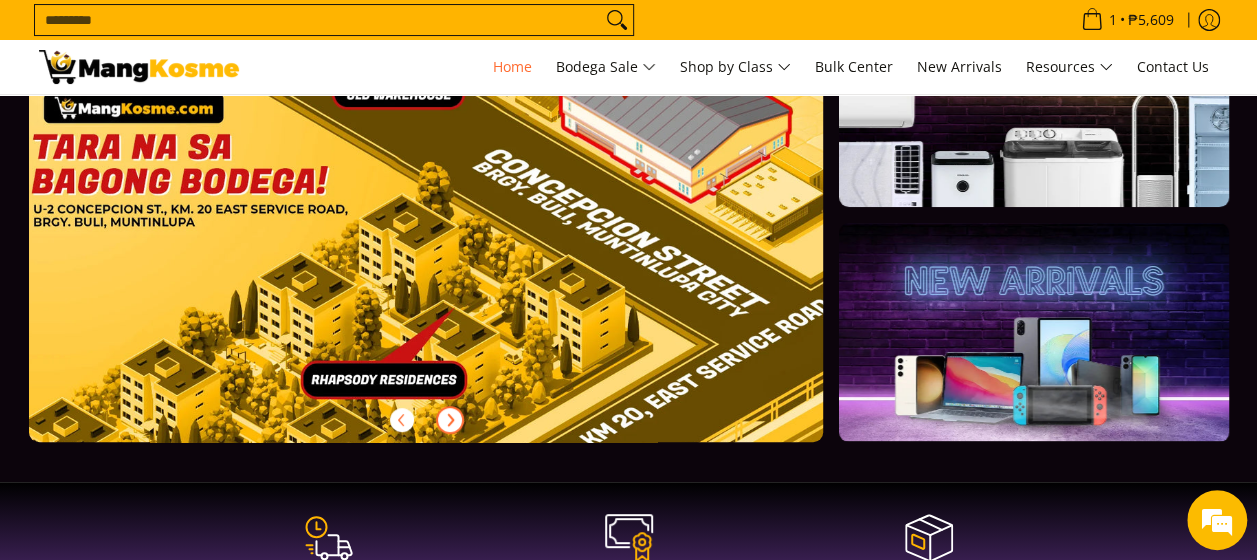 drag, startPoint x: 446, startPoint y: 416, endPoint x: 454, endPoint y: 404, distance: 14.422205 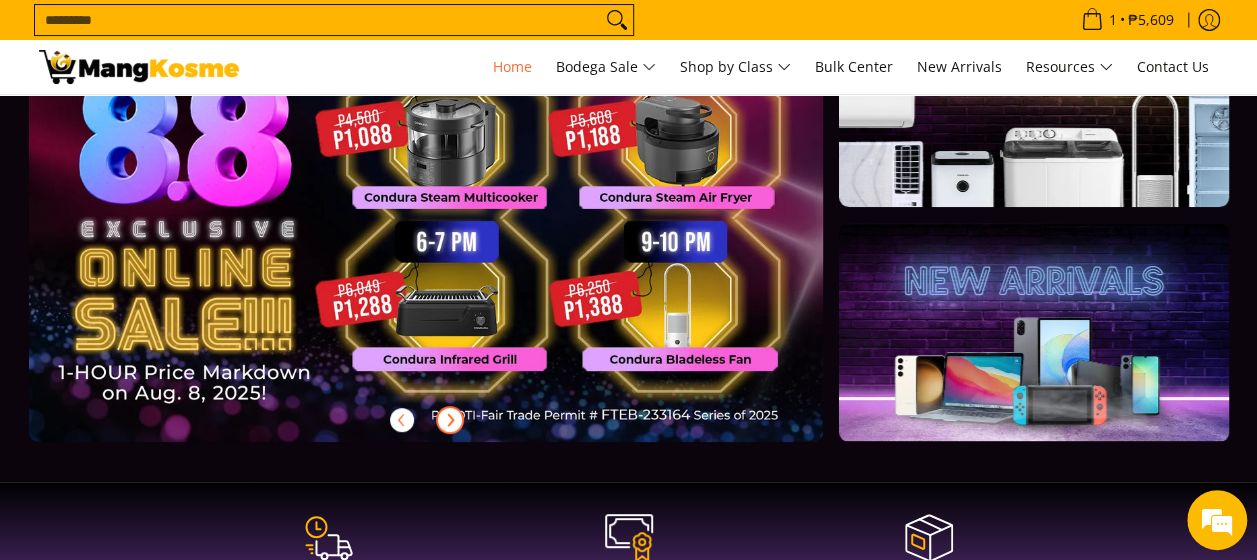 scroll, scrollTop: 0, scrollLeft: 0, axis: both 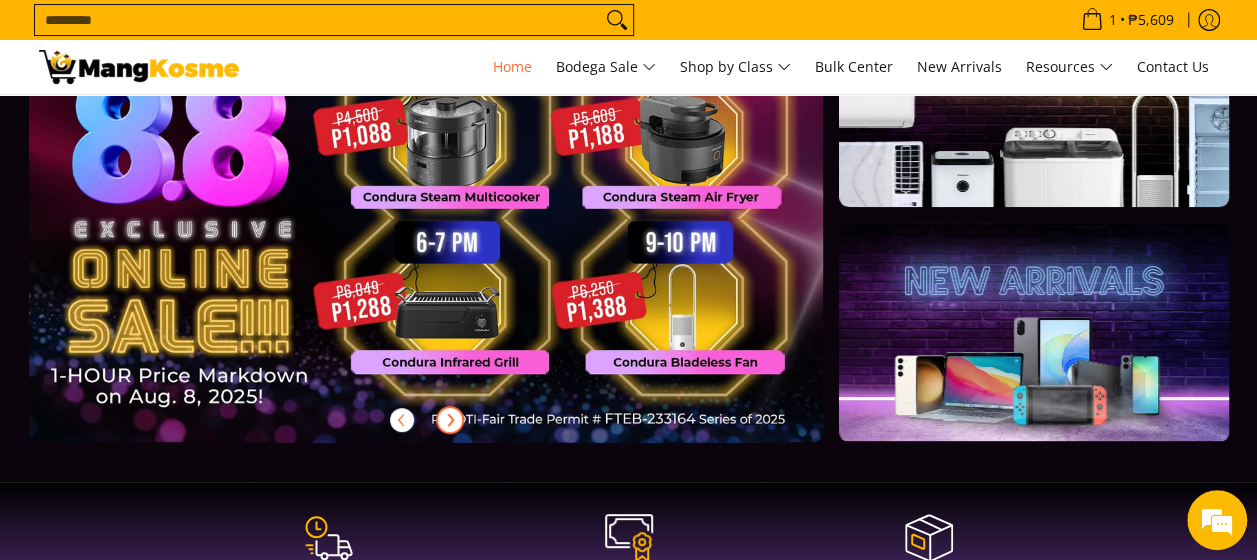 type 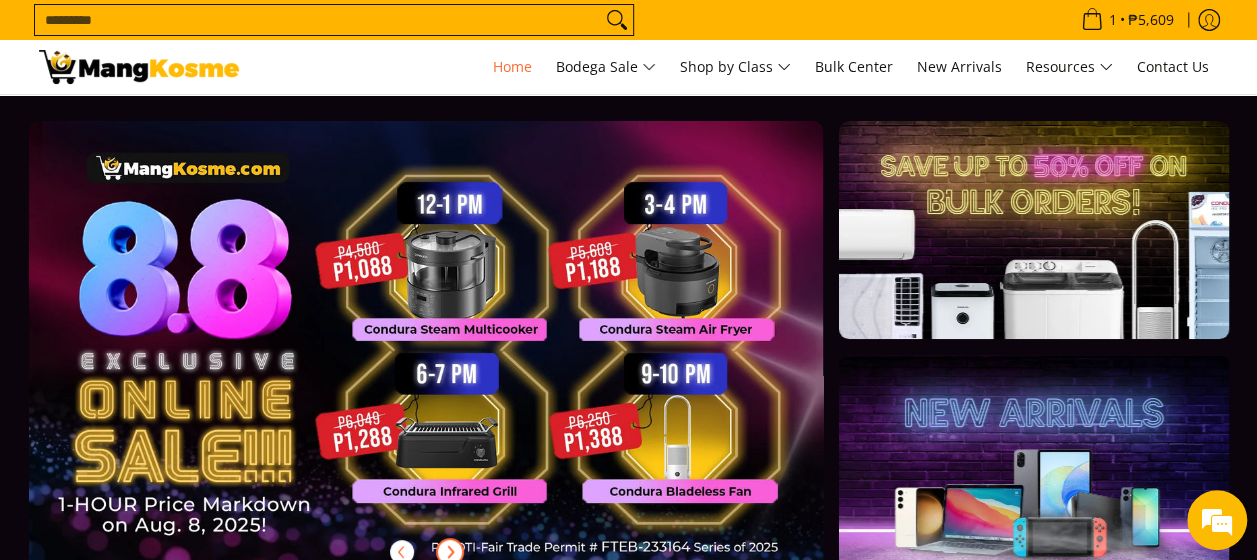 scroll, scrollTop: 22, scrollLeft: 0, axis: vertical 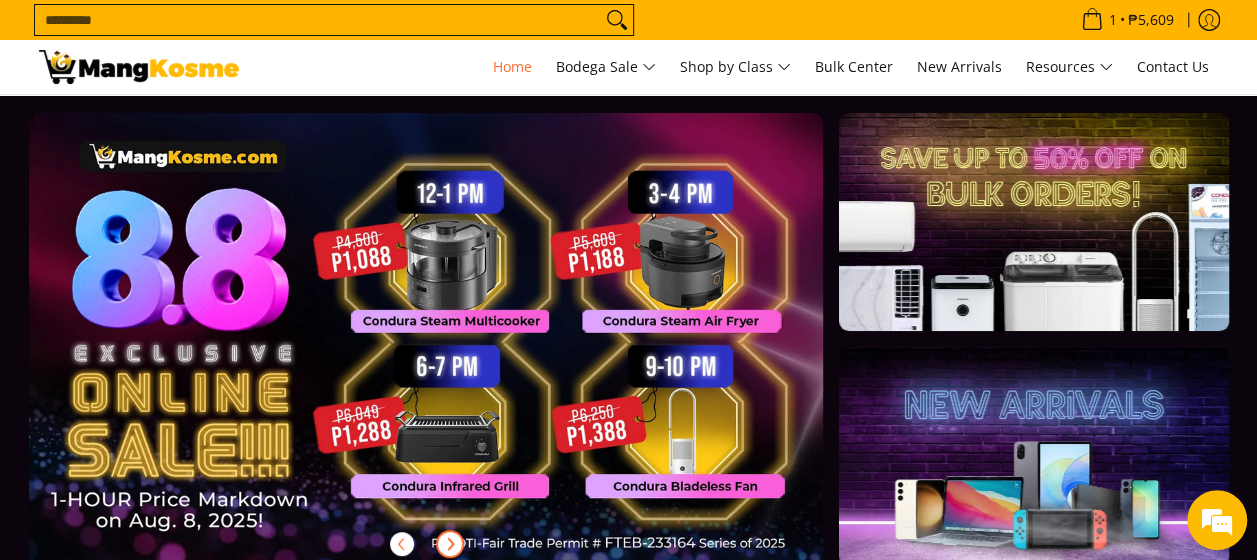 click at bounding box center [458, 355] 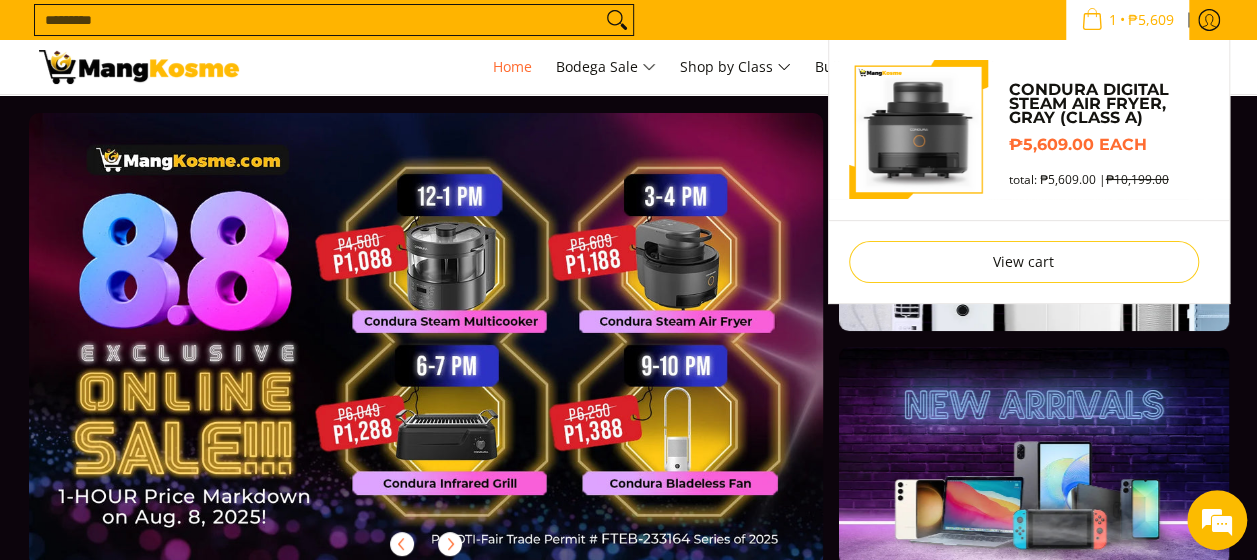 click 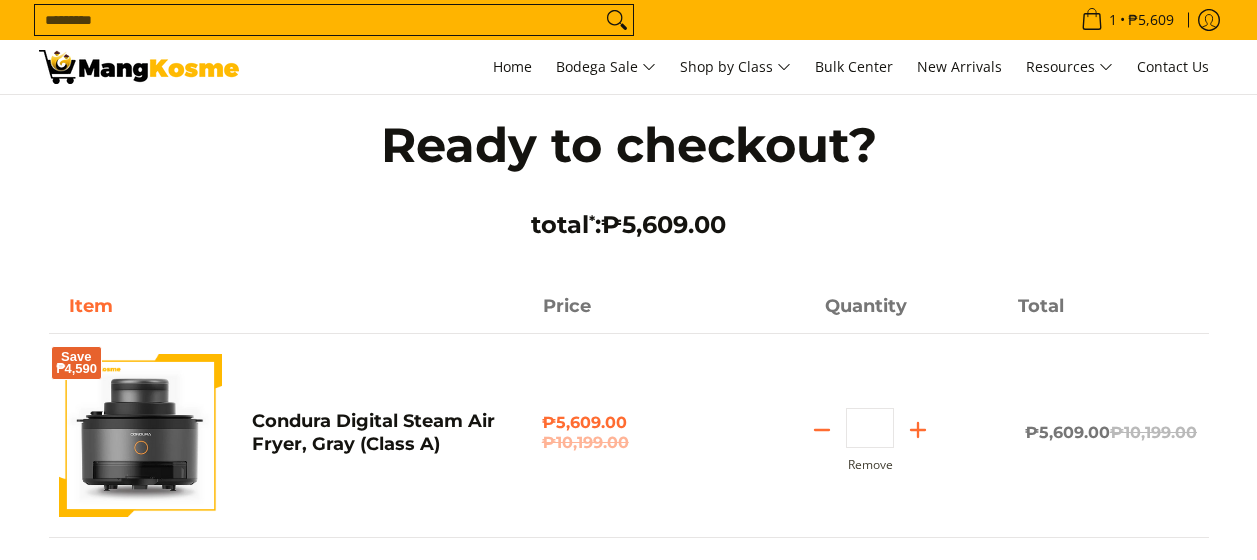 scroll, scrollTop: 0, scrollLeft: 0, axis: both 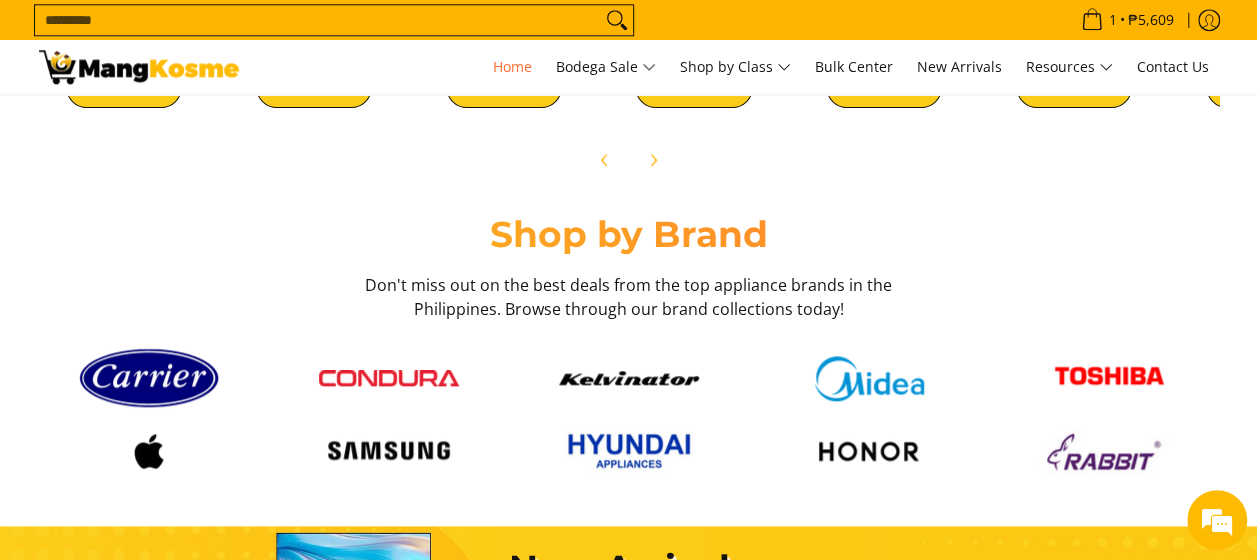 click at bounding box center [629, 413] 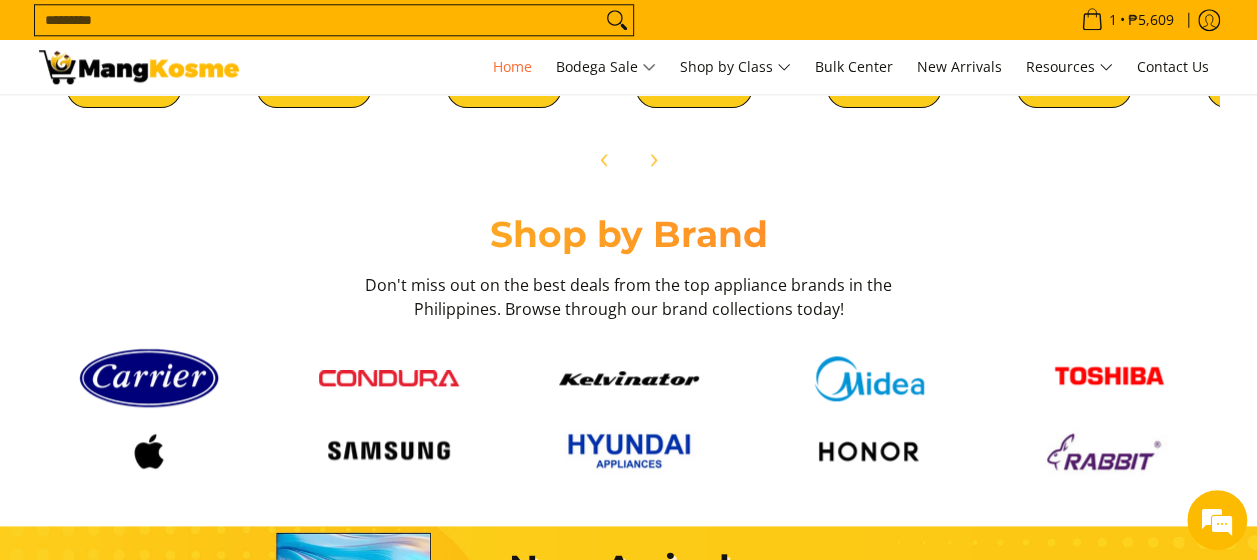 scroll, scrollTop: 0, scrollLeft: 0, axis: both 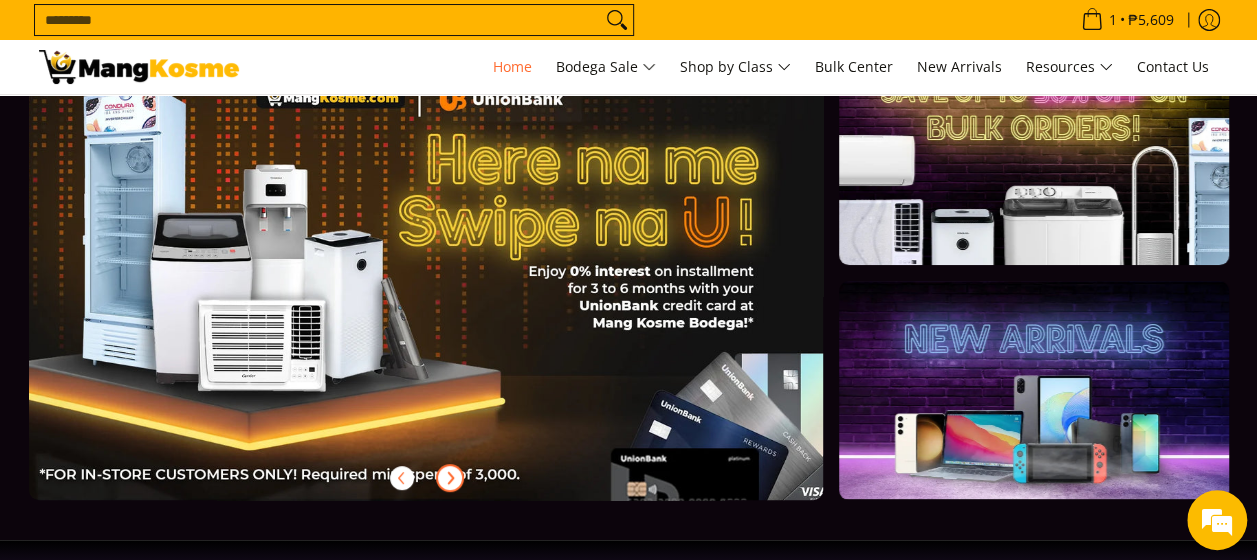 click 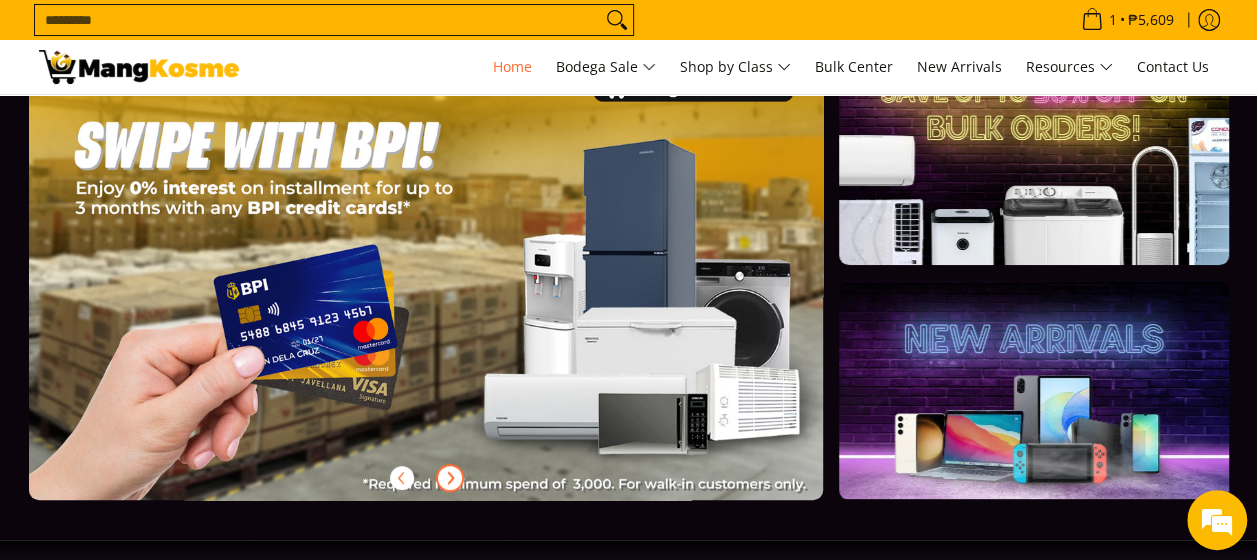scroll, scrollTop: 0, scrollLeft: 2385, axis: horizontal 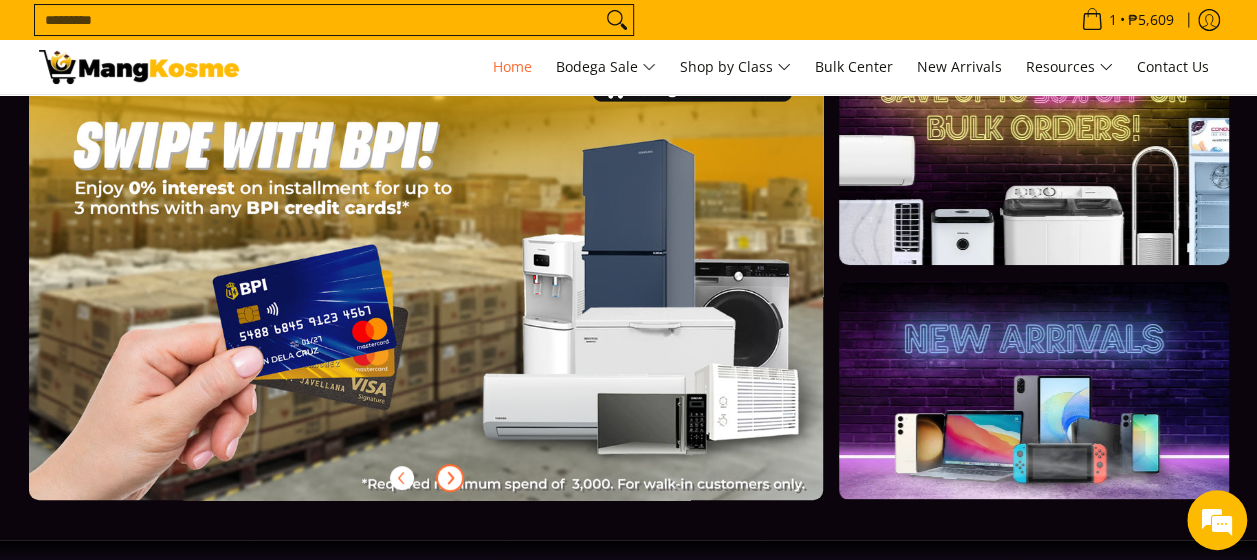 click 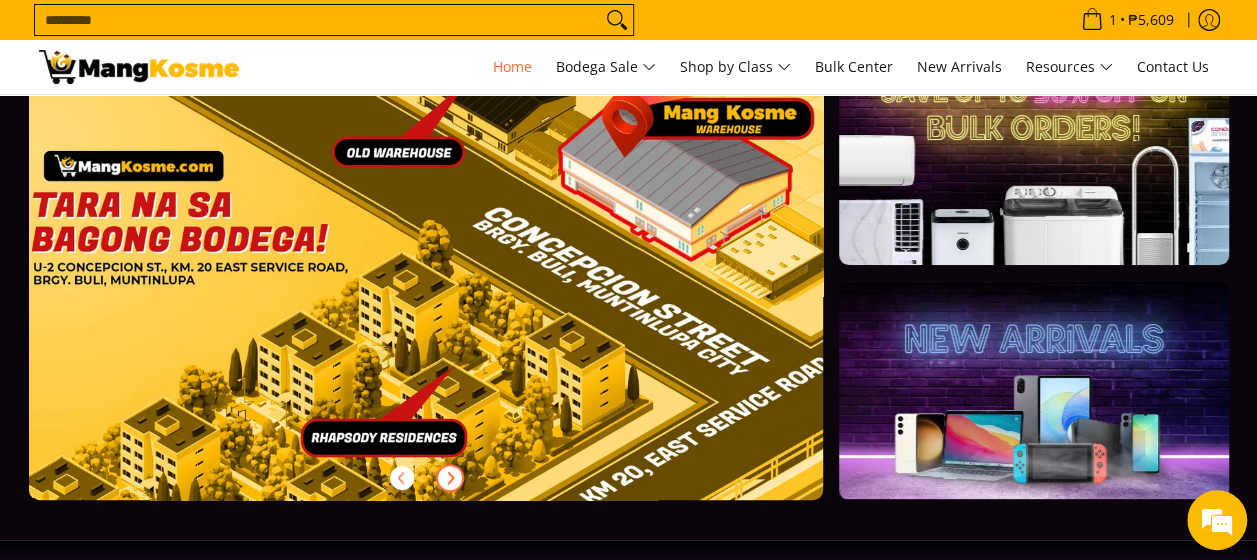 click 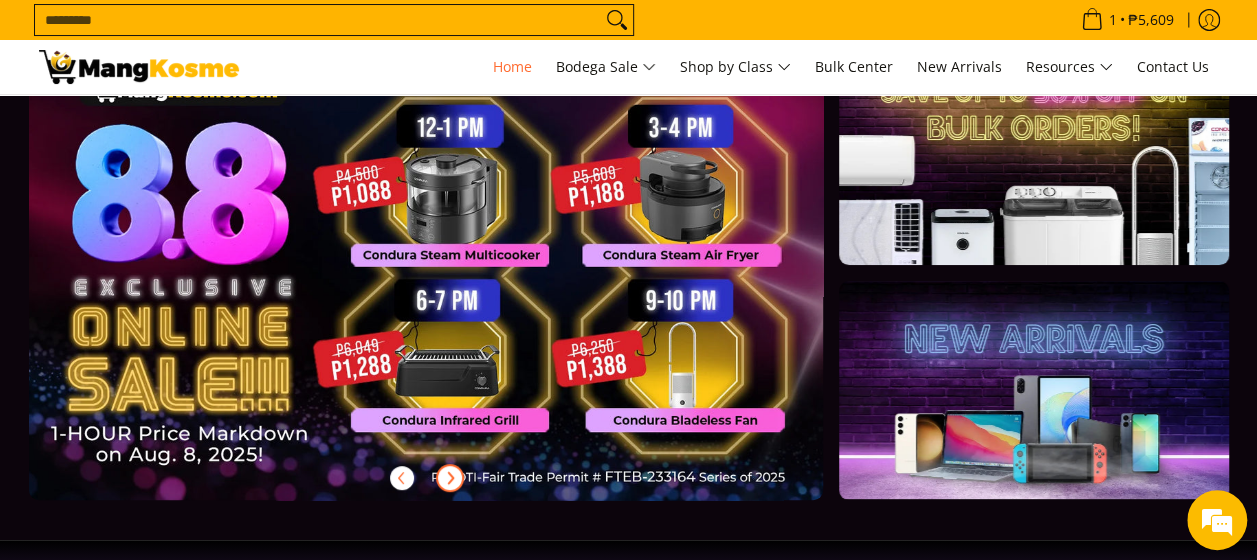 scroll, scrollTop: 0, scrollLeft: 0, axis: both 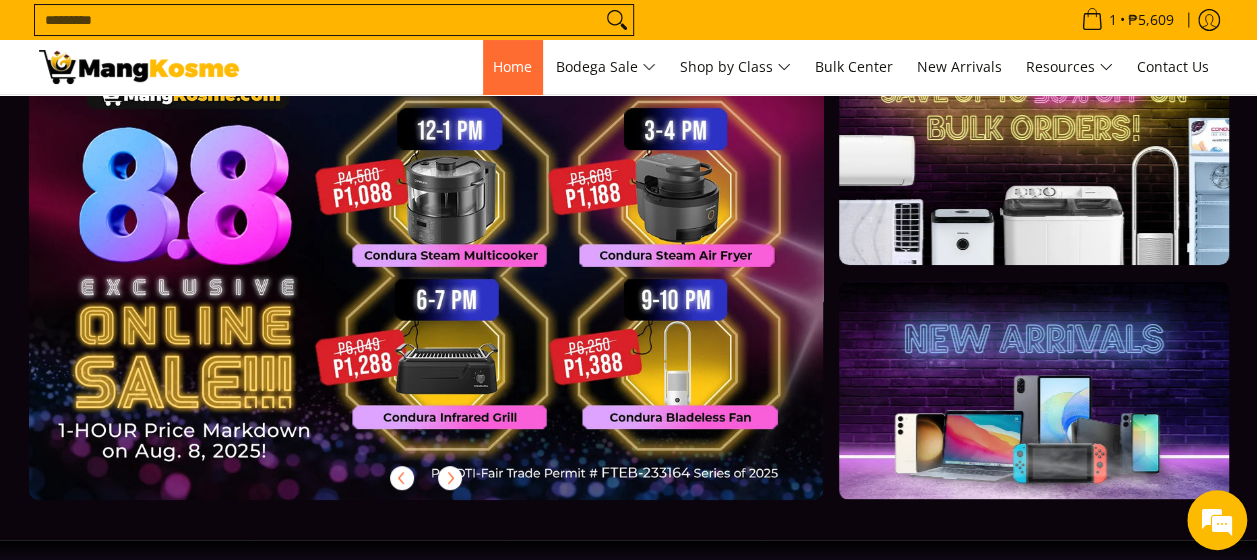 click on "Home" at bounding box center [512, 67] 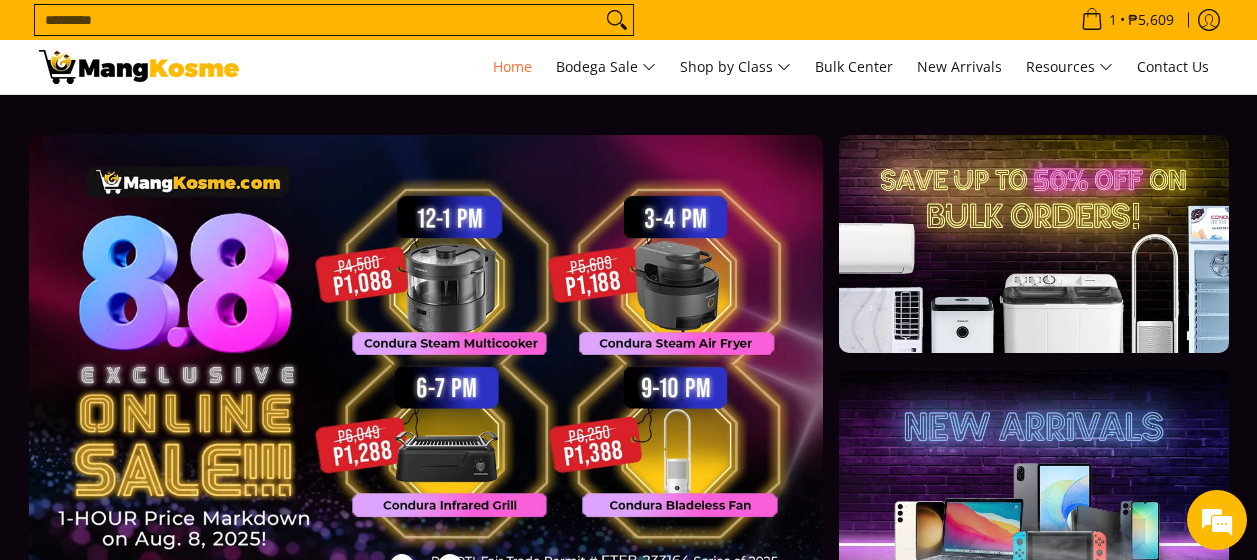 scroll, scrollTop: 0, scrollLeft: 0, axis: both 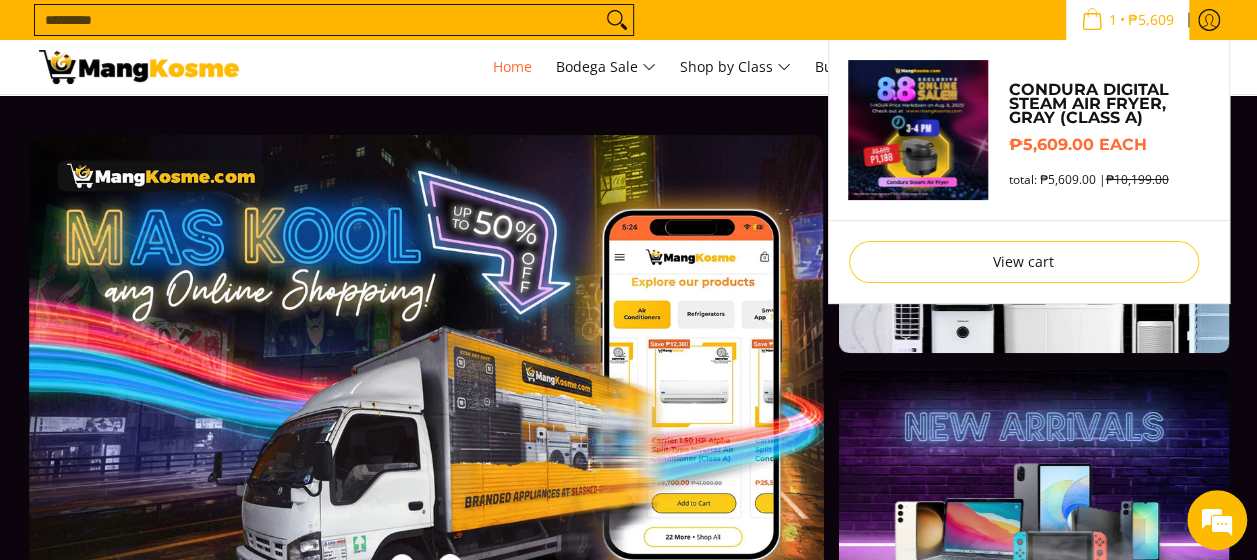 click at bounding box center [919, 130] 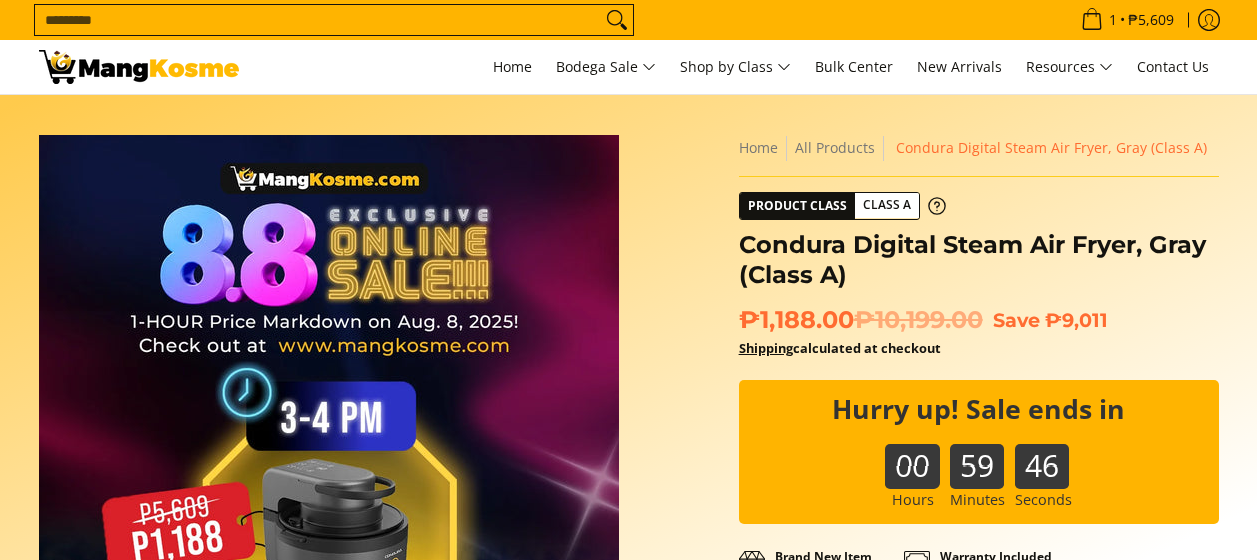 scroll, scrollTop: 400, scrollLeft: 0, axis: vertical 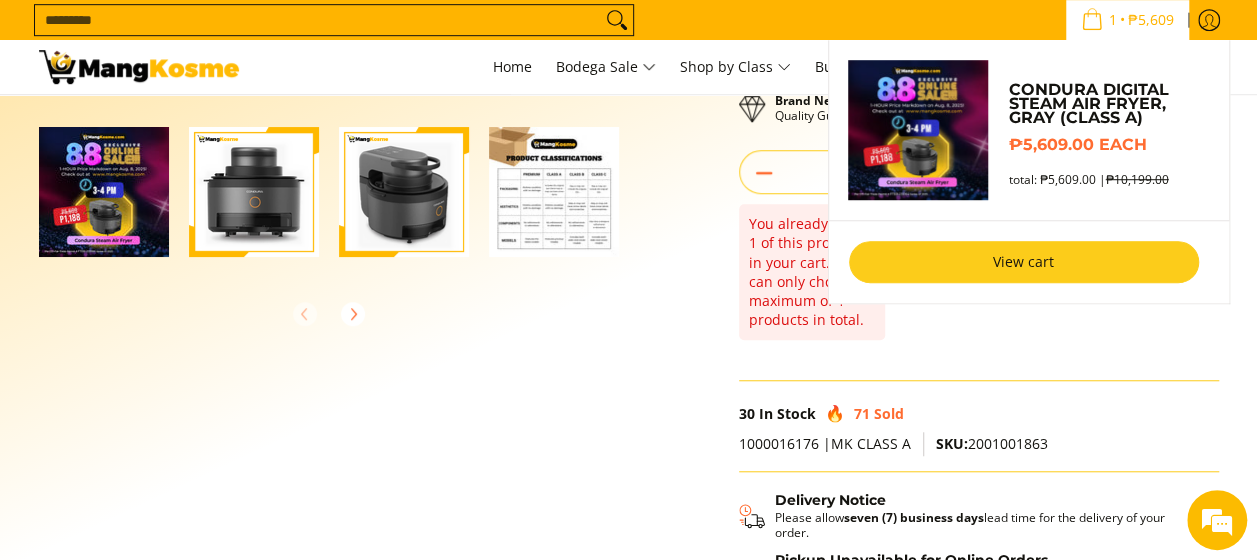 click on "View cart" at bounding box center (1024, 262) 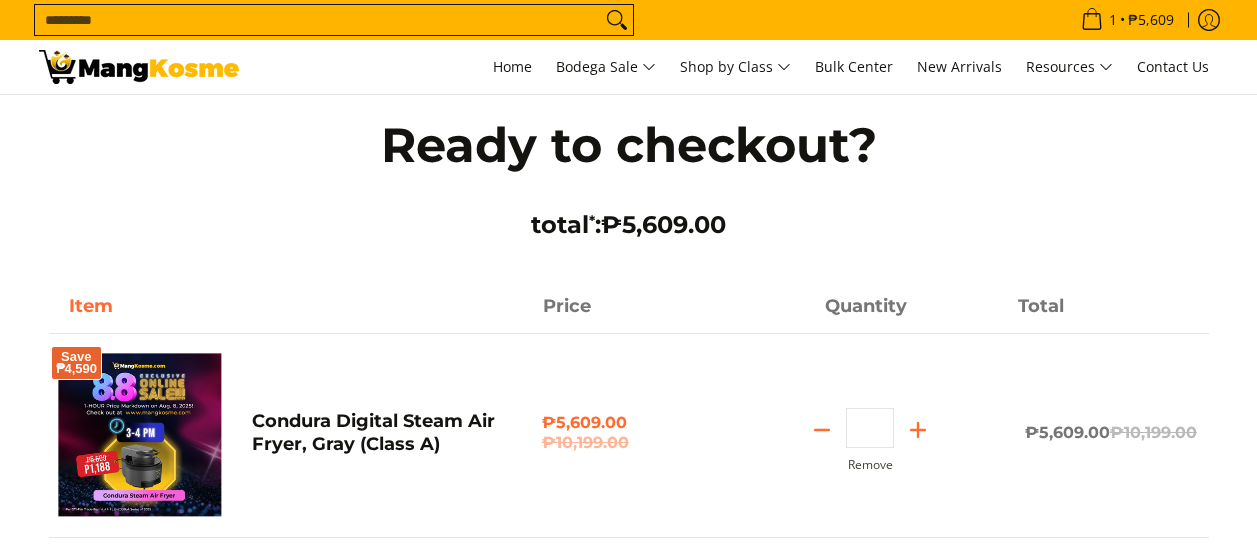 scroll, scrollTop: 0, scrollLeft: 0, axis: both 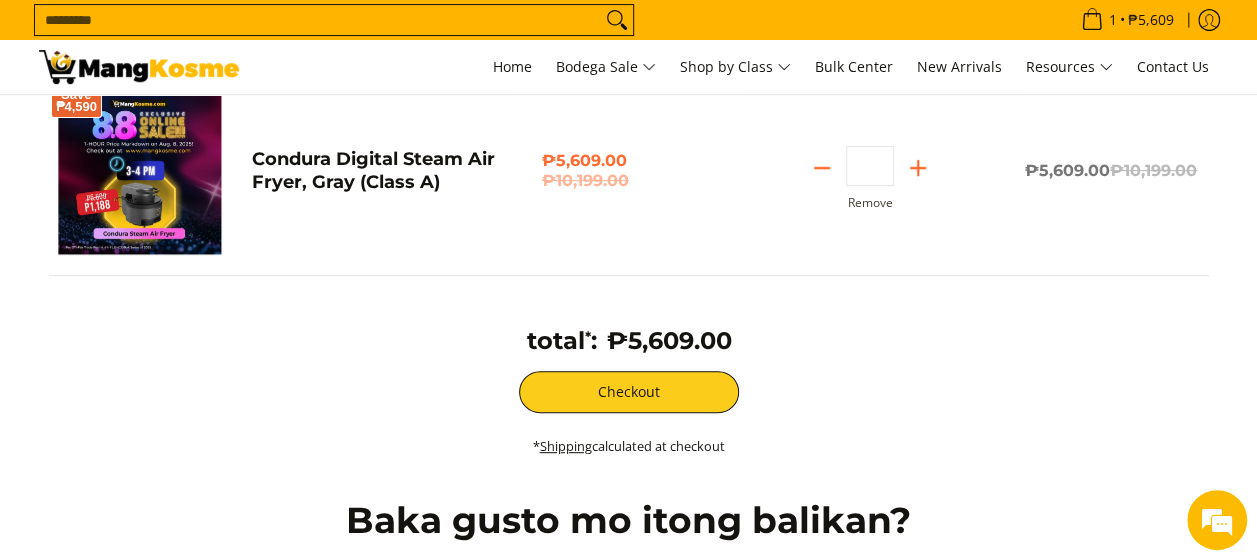 click on "Quantity
*
." at bounding box center (870, 166) 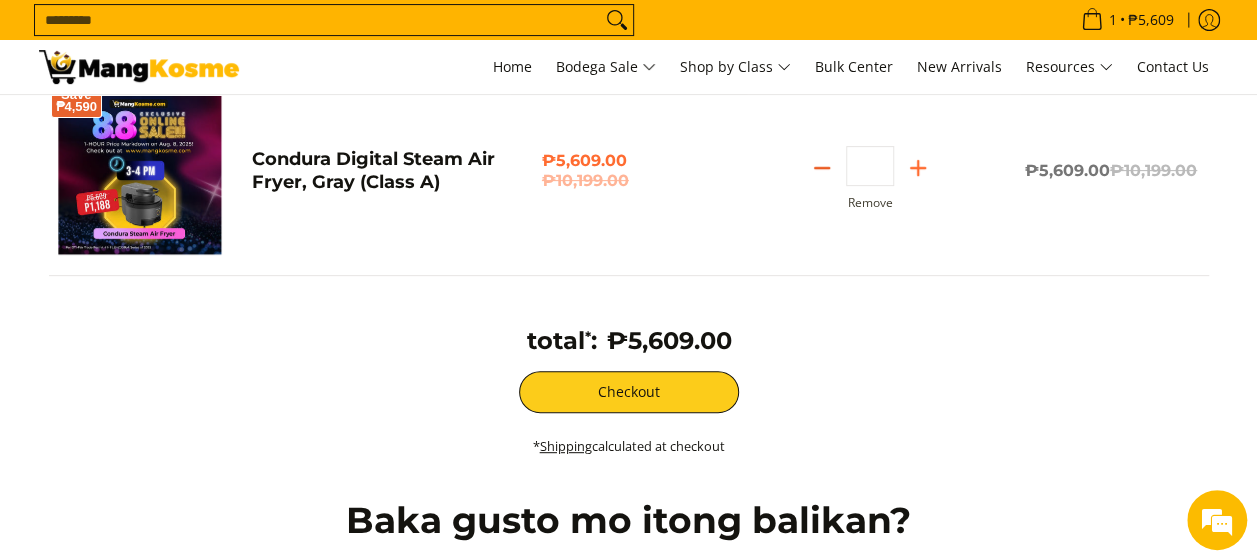 click 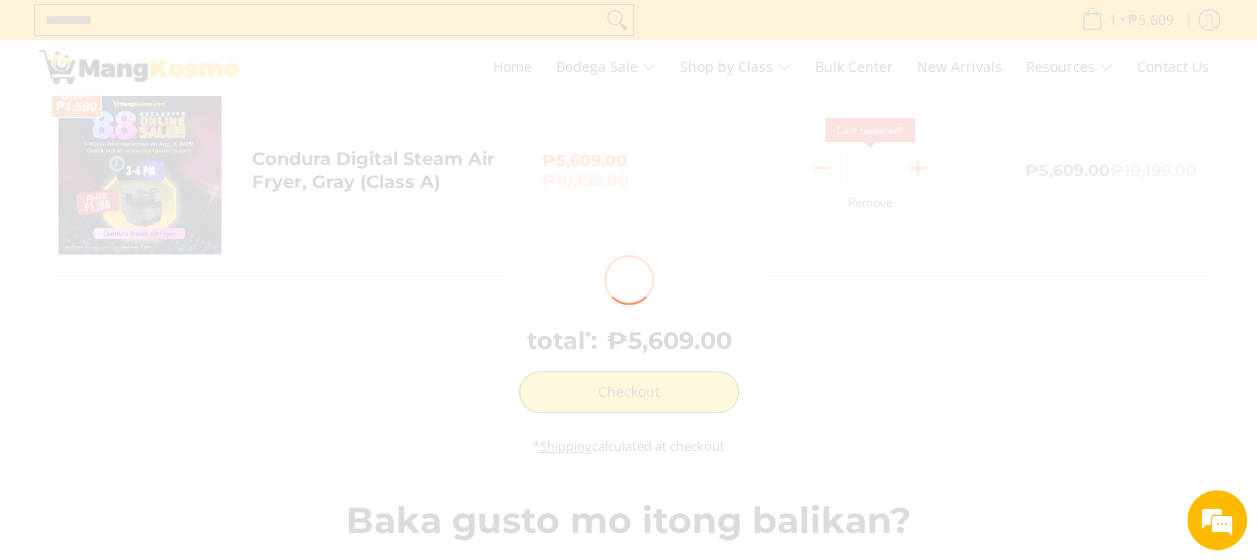 scroll, scrollTop: 0, scrollLeft: 0, axis: both 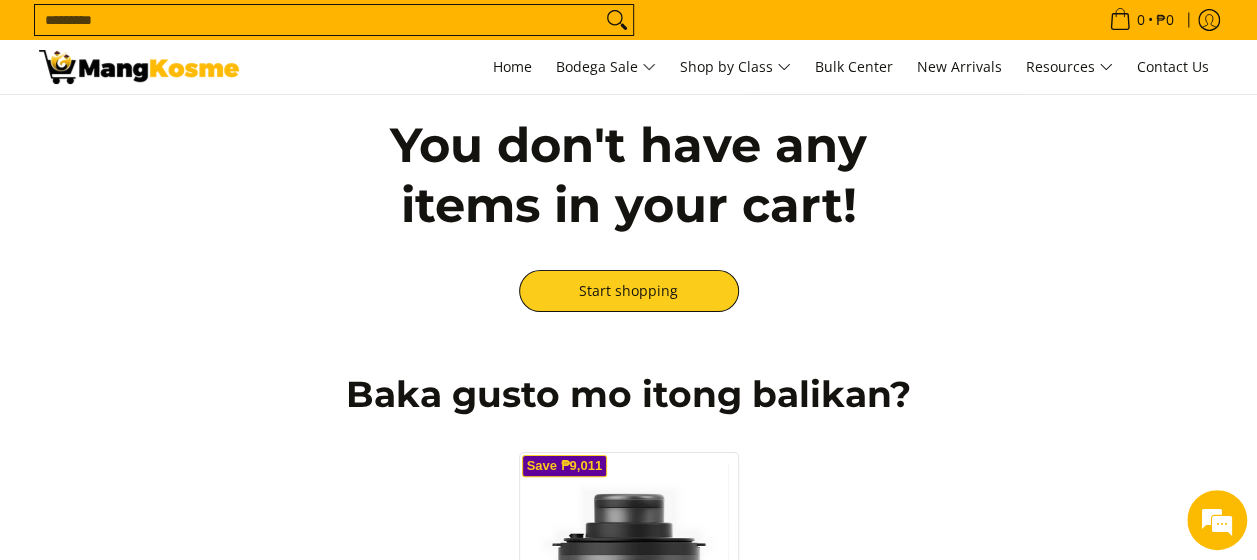 click at bounding box center (629, 562) 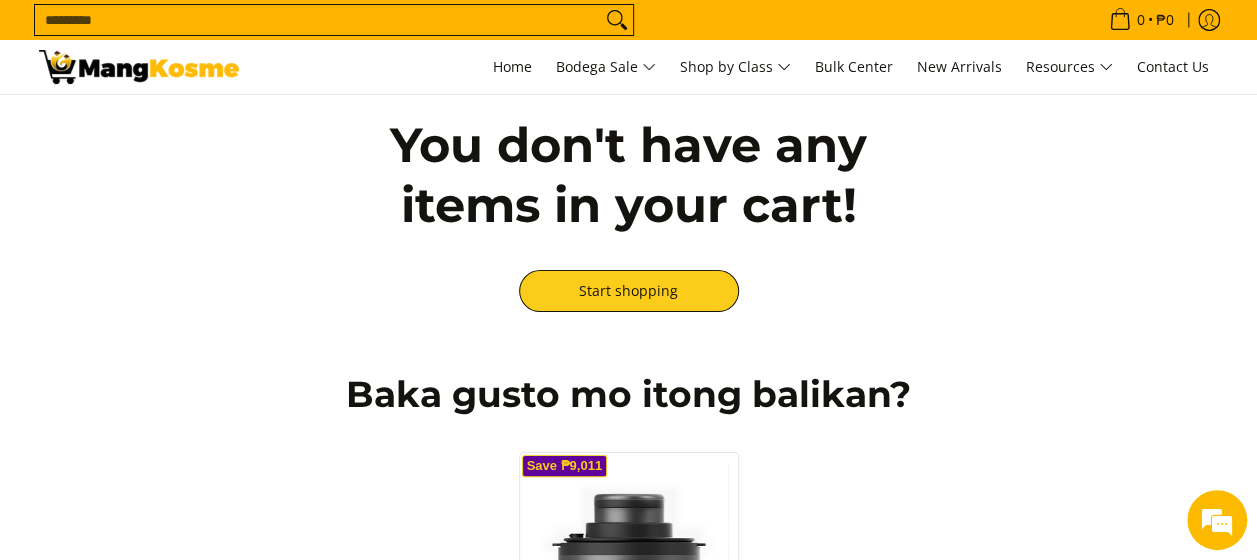 click at bounding box center [629, 562] 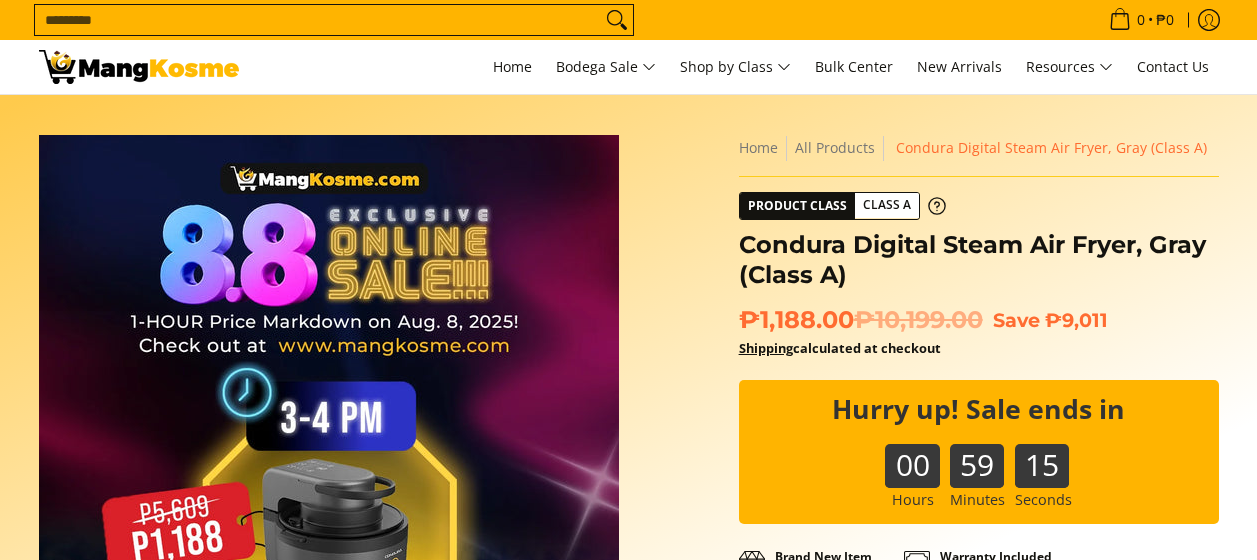 scroll, scrollTop: 490, scrollLeft: 0, axis: vertical 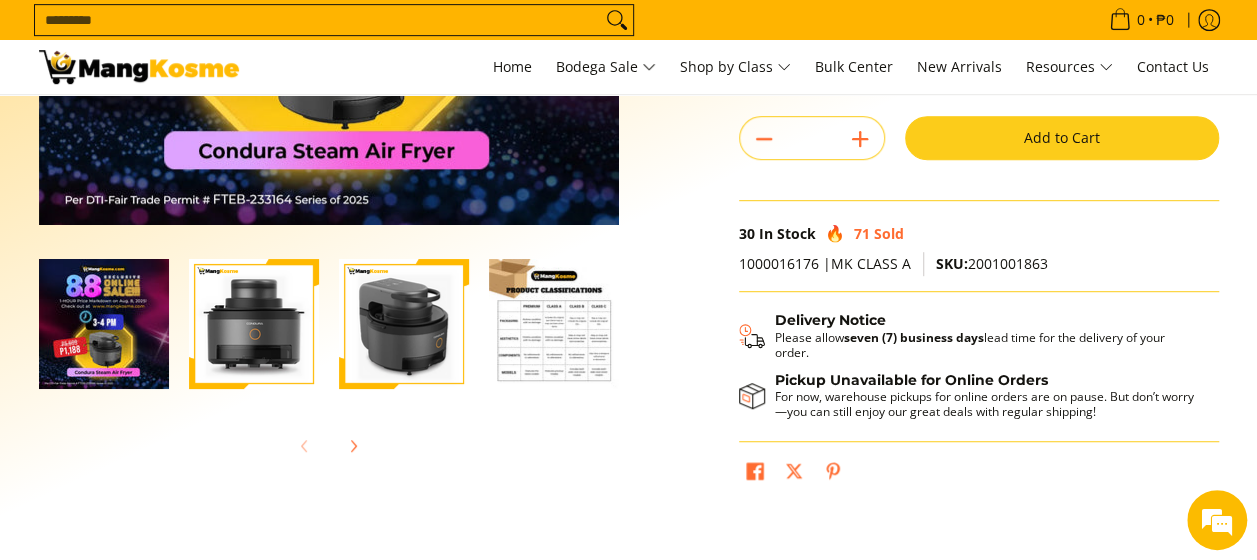 click on "Add to Cart" at bounding box center [1062, 138] 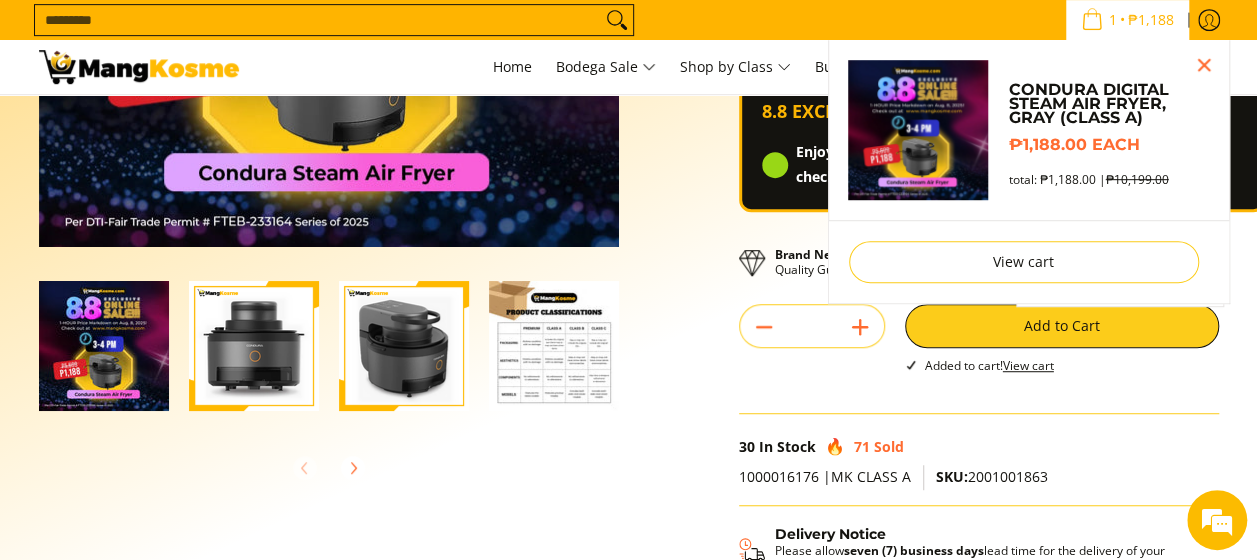 scroll, scrollTop: 435, scrollLeft: 0, axis: vertical 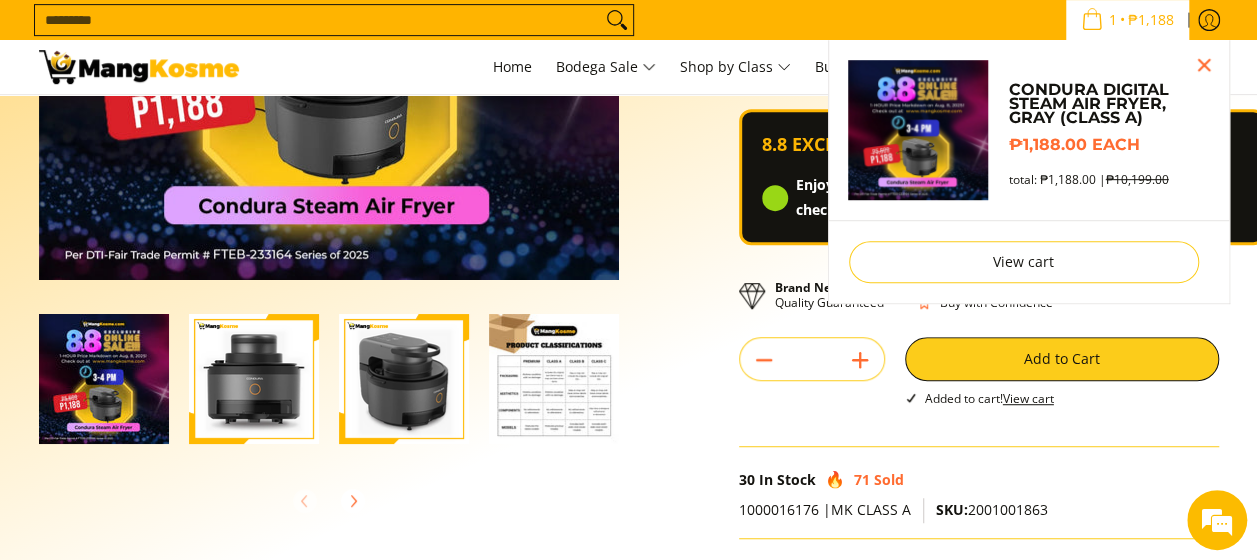 click at bounding box center [919, 130] 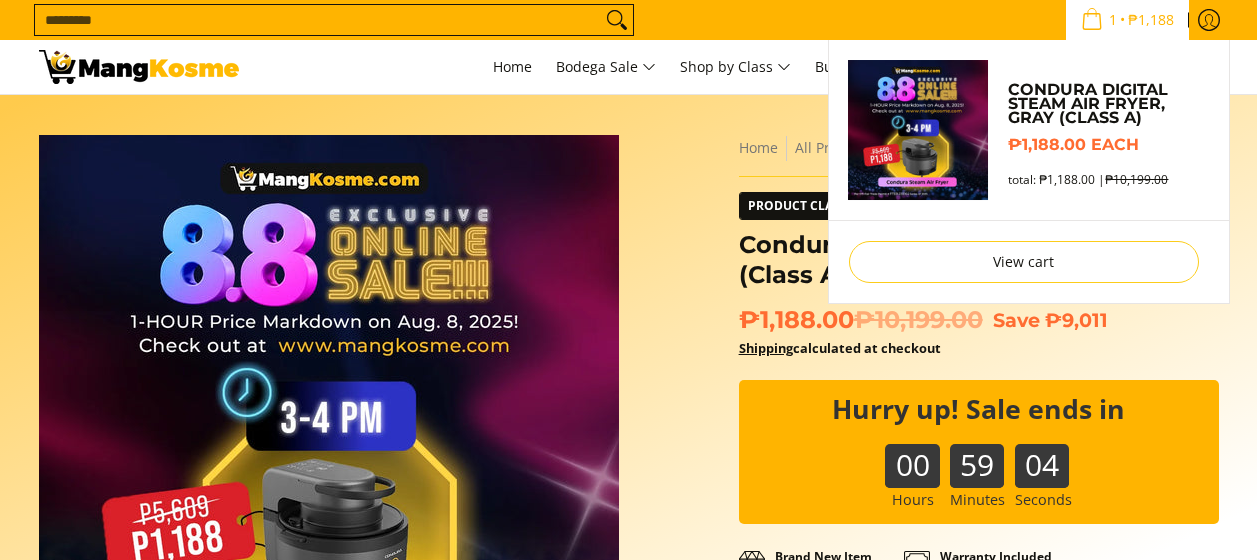 click on "total: ₱1,188.00 |  ₱10,199.00" at bounding box center (1088, 179) 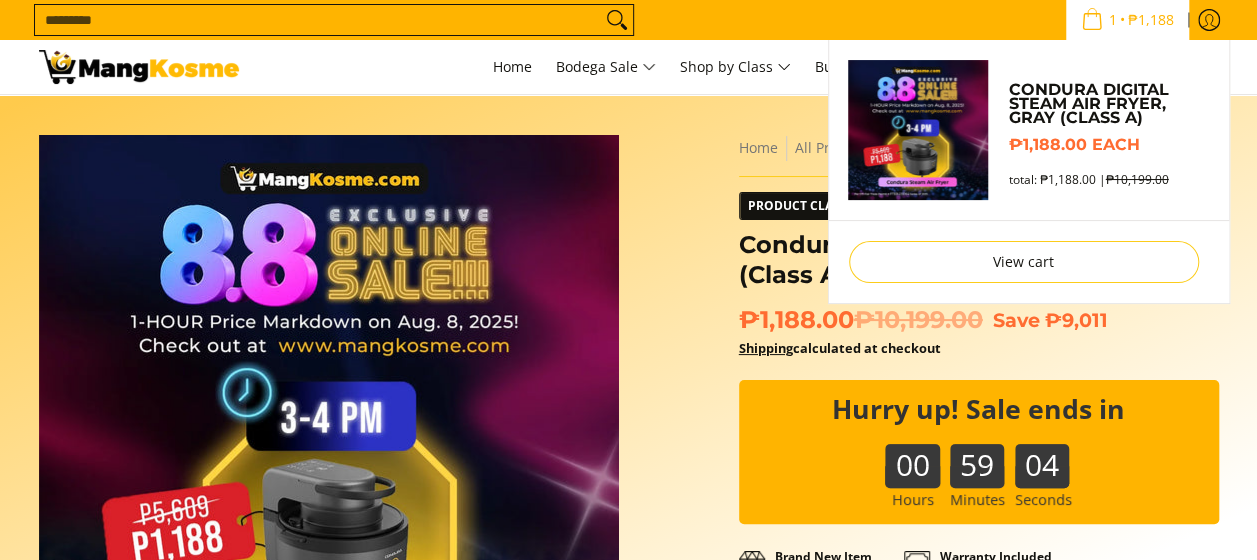 scroll, scrollTop: 0, scrollLeft: 0, axis: both 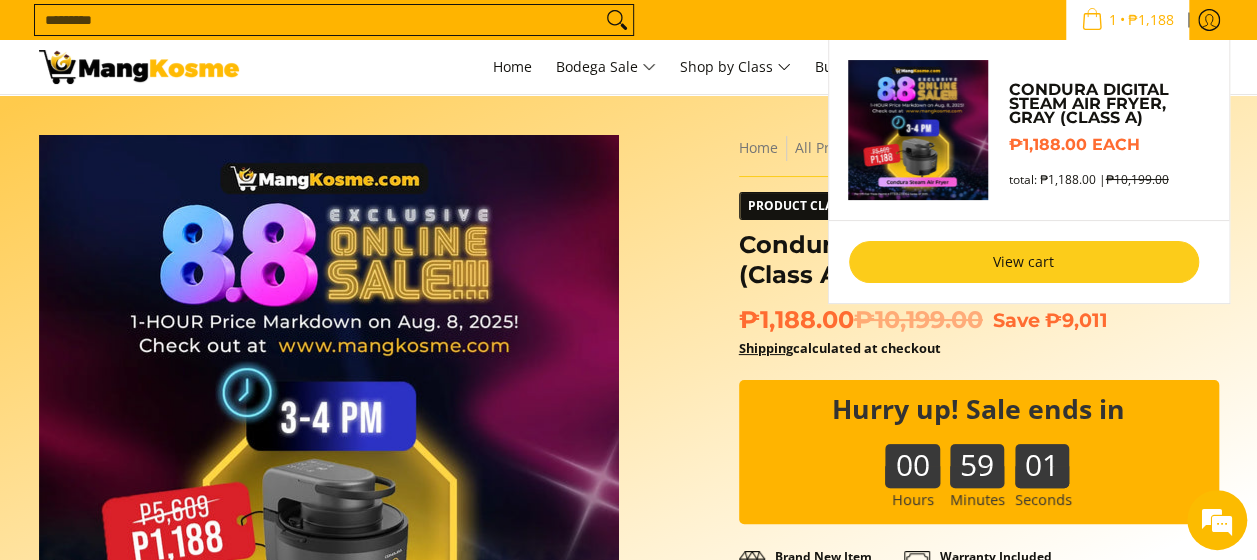 click on "View cart" at bounding box center (1024, 262) 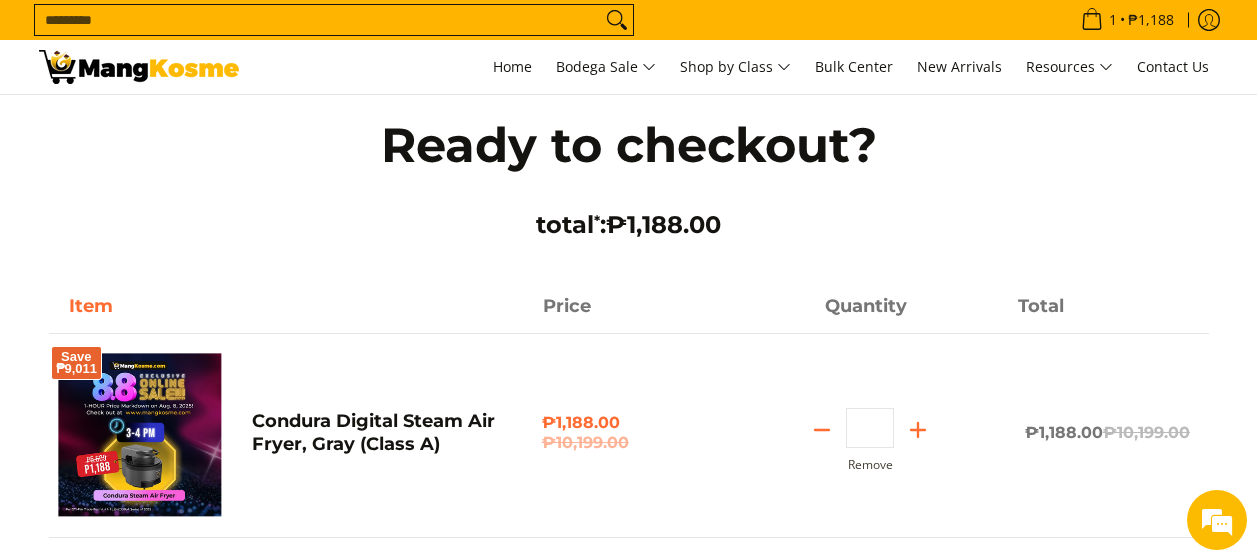 click on "Checkout" at bounding box center [629, 654] 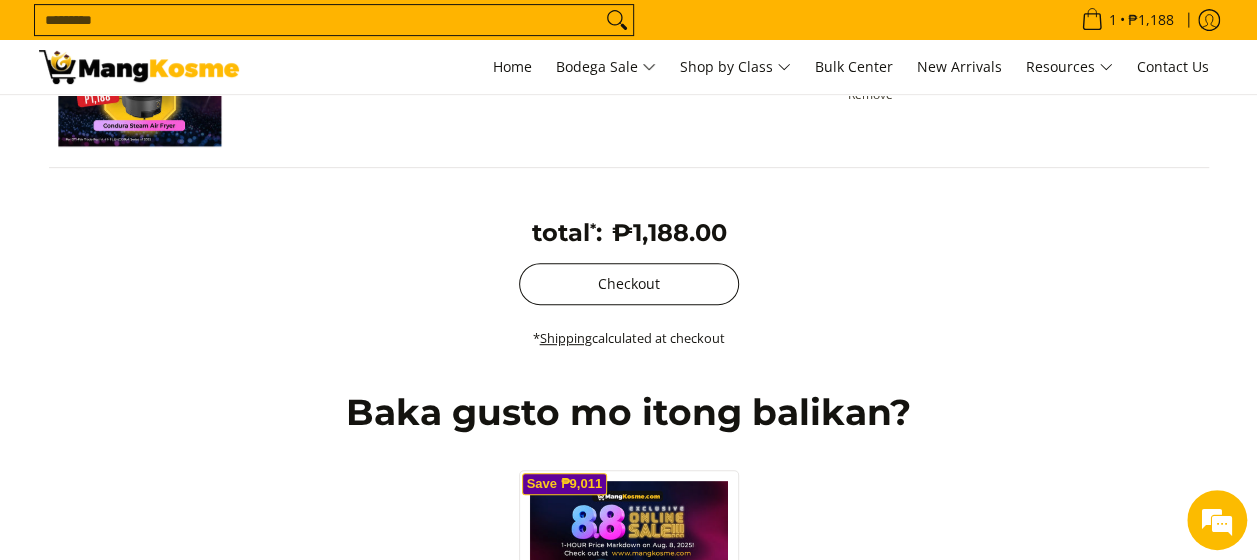 scroll, scrollTop: 370, scrollLeft: 0, axis: vertical 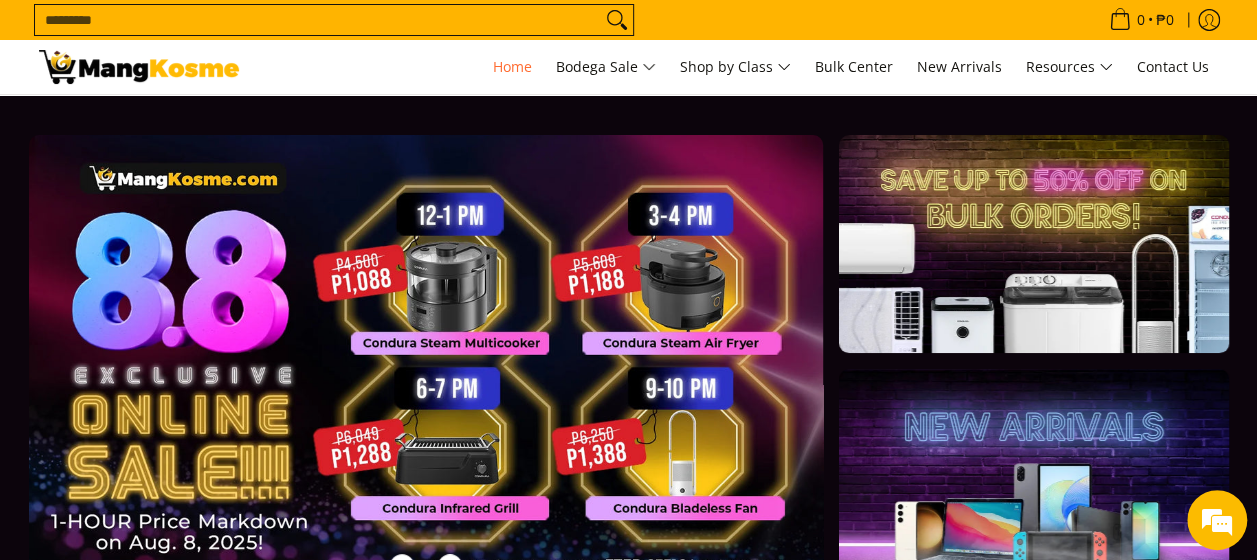 click at bounding box center [458, 377] 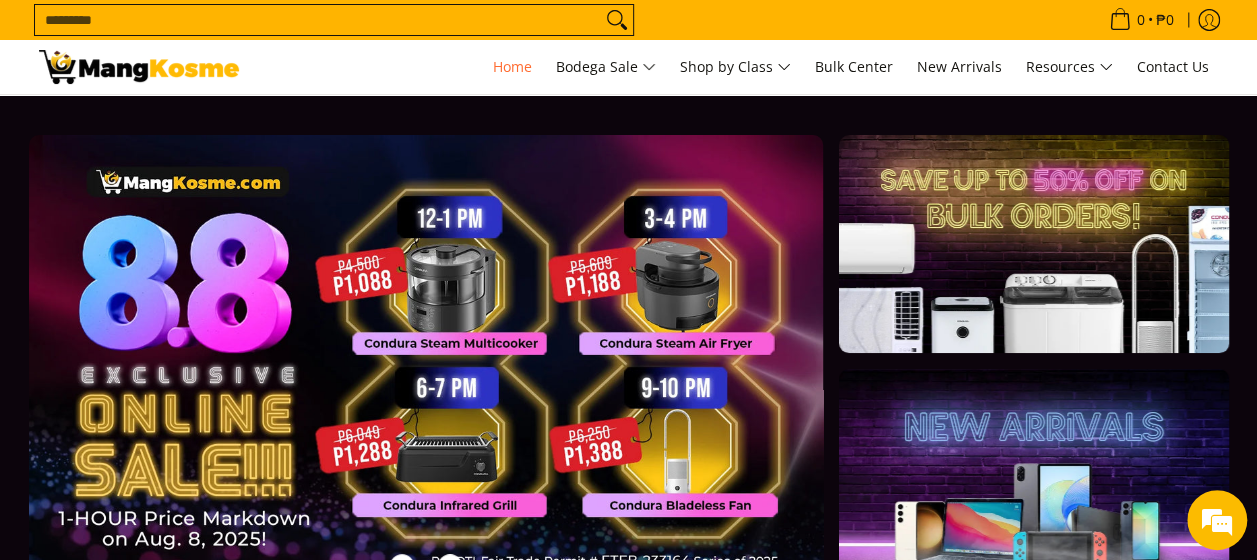 click on "Search..." at bounding box center [318, 20] 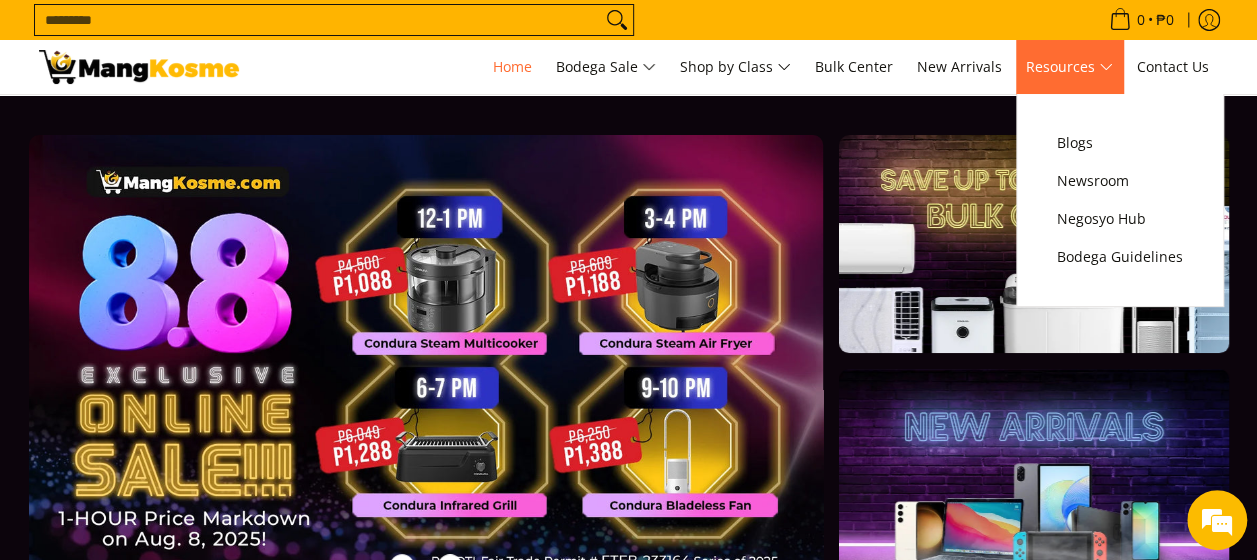 scroll, scrollTop: 0, scrollLeft: 0, axis: both 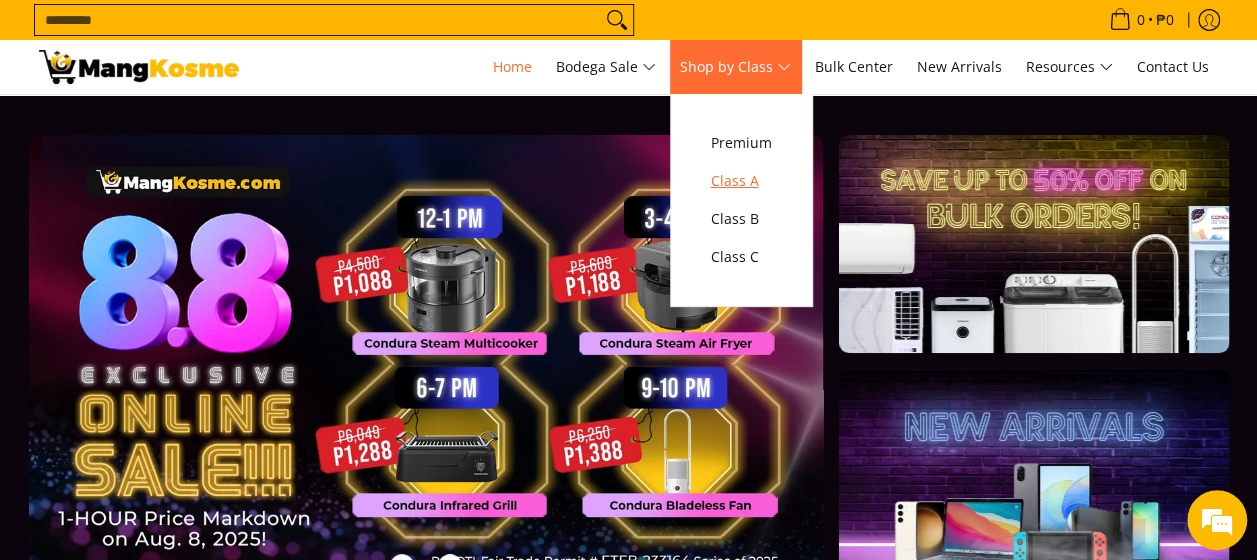 click on "Class A" at bounding box center [741, 181] 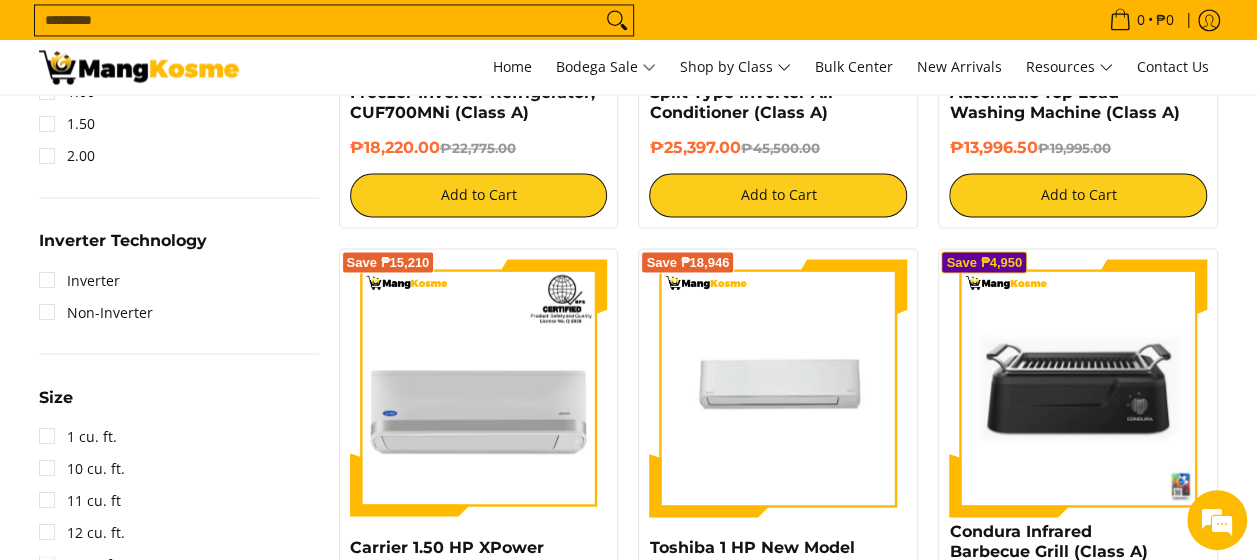 scroll, scrollTop: 1633, scrollLeft: 0, axis: vertical 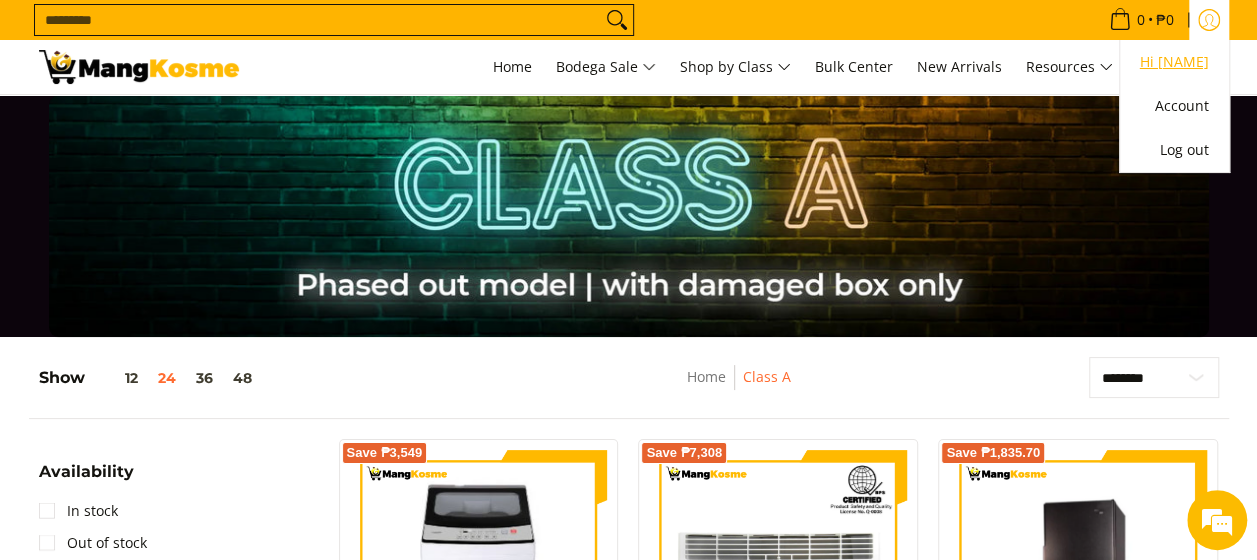 click on "Hi
[NAME]" at bounding box center (1174, 62) 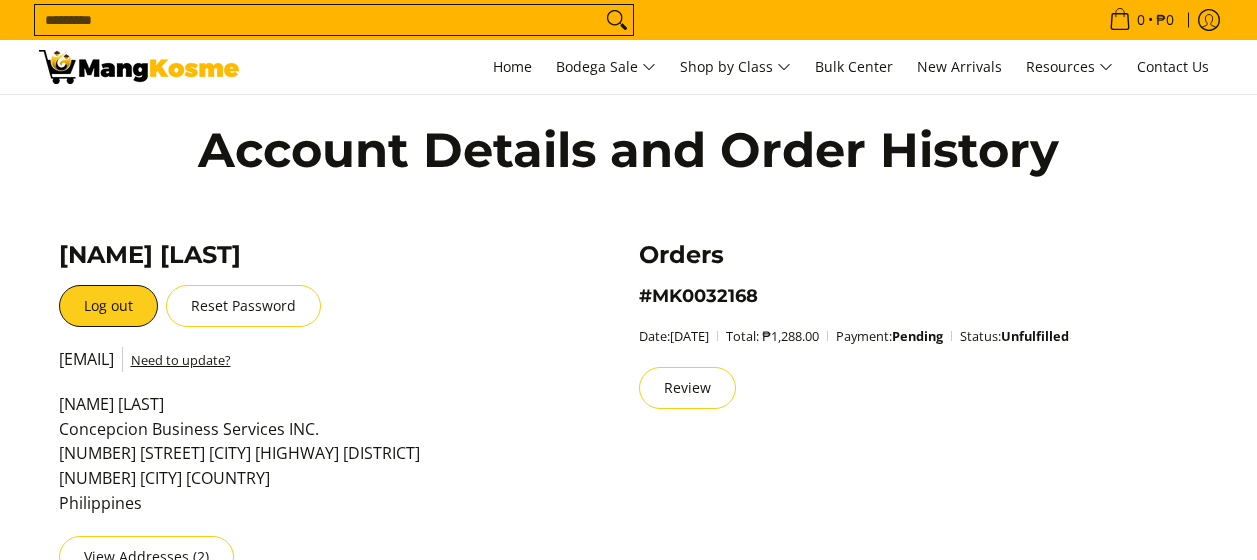 scroll, scrollTop: 232, scrollLeft: 0, axis: vertical 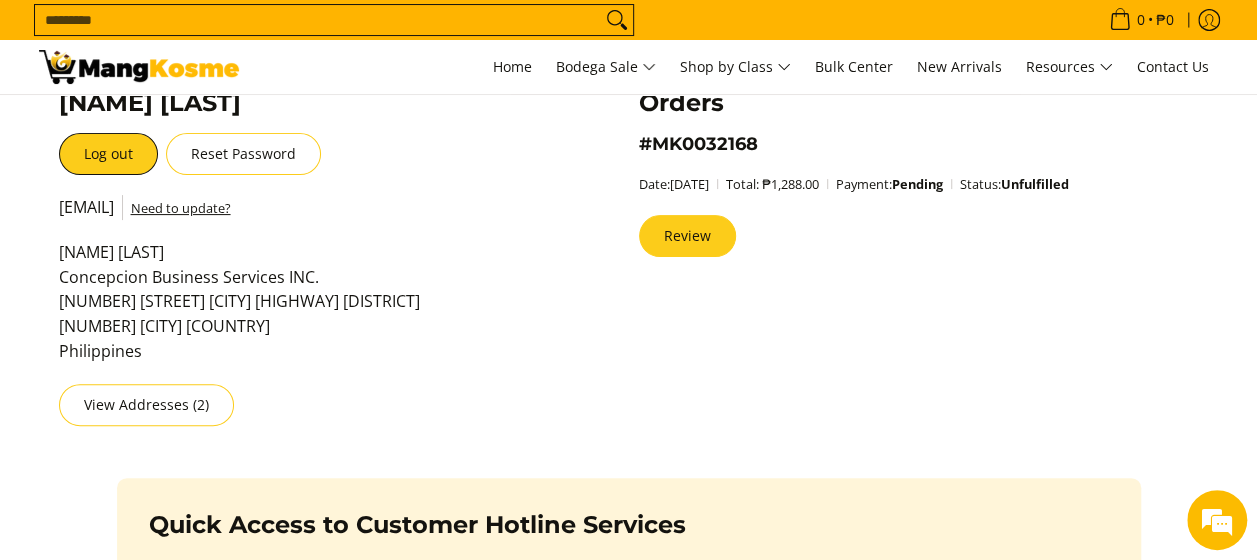 click on "Review" at bounding box center [687, 236] 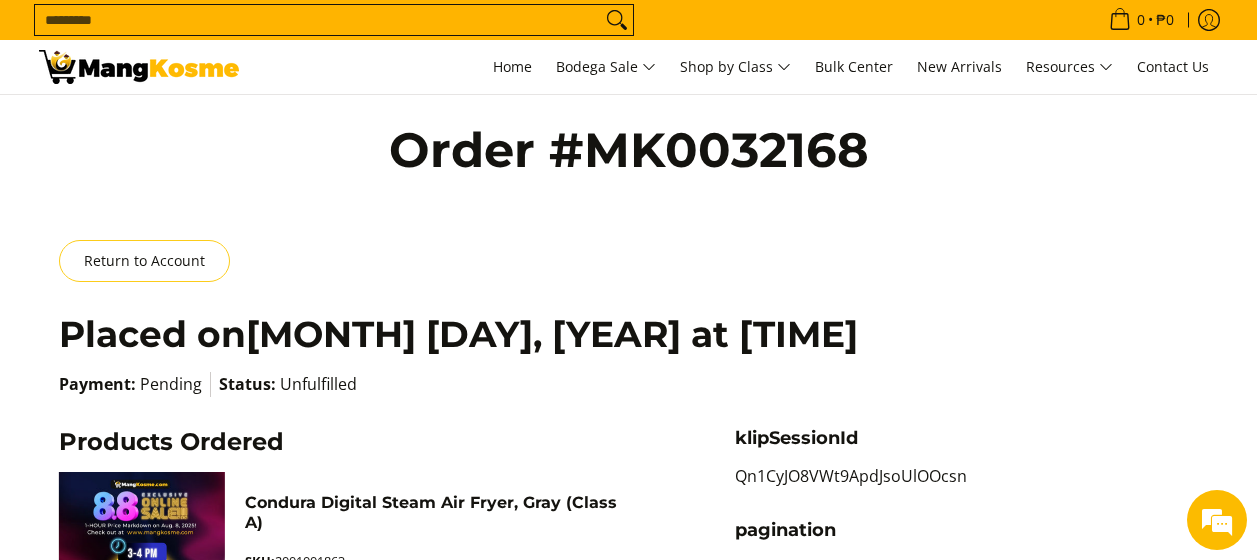 scroll, scrollTop: 980, scrollLeft: 0, axis: vertical 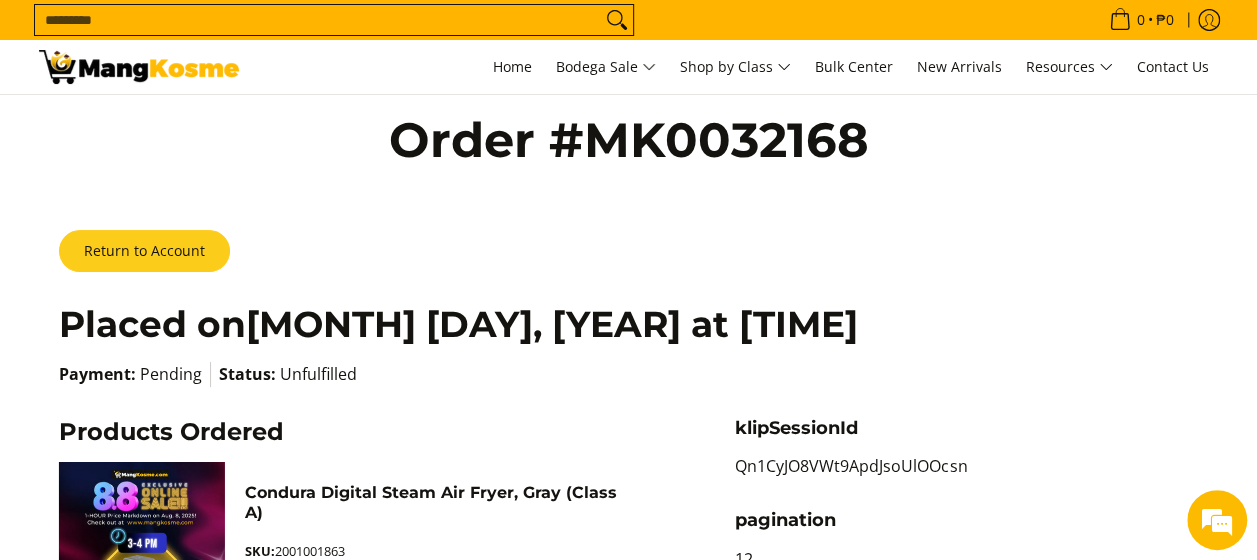 click on "Return to Account" at bounding box center (144, 251) 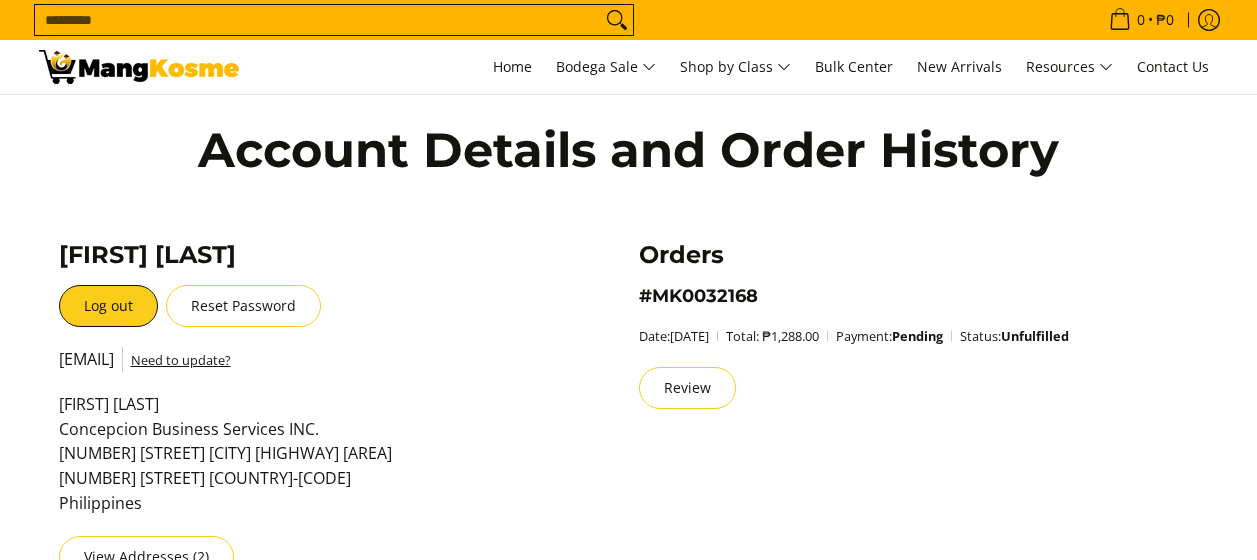 scroll, scrollTop: 490, scrollLeft: 0, axis: vertical 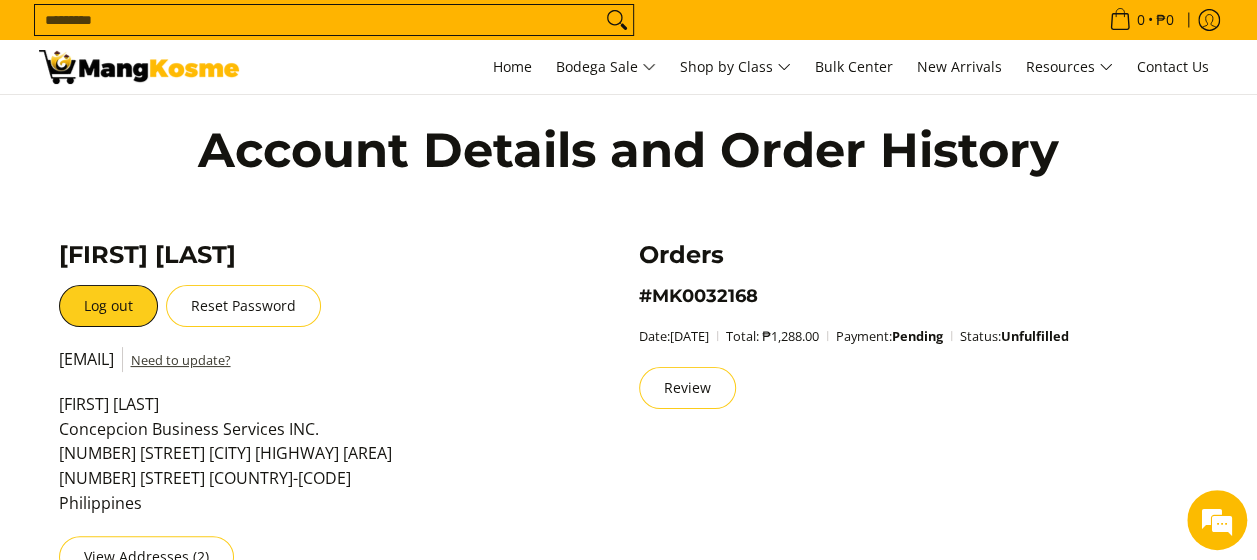 click on "Need to update?" at bounding box center [181, 360] 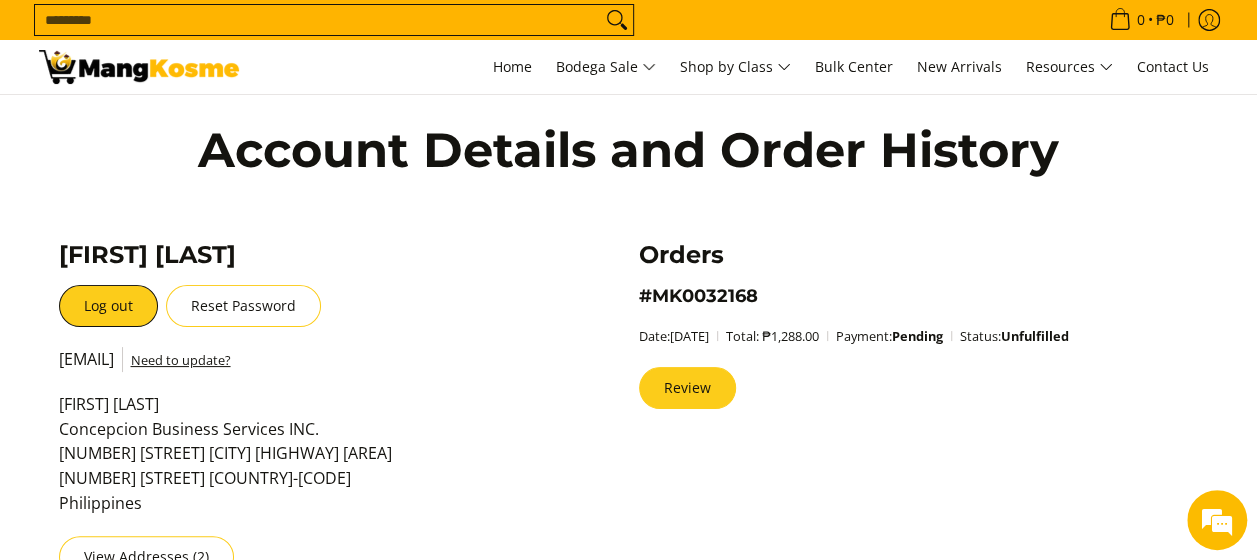 click on "Review" at bounding box center [687, 388] 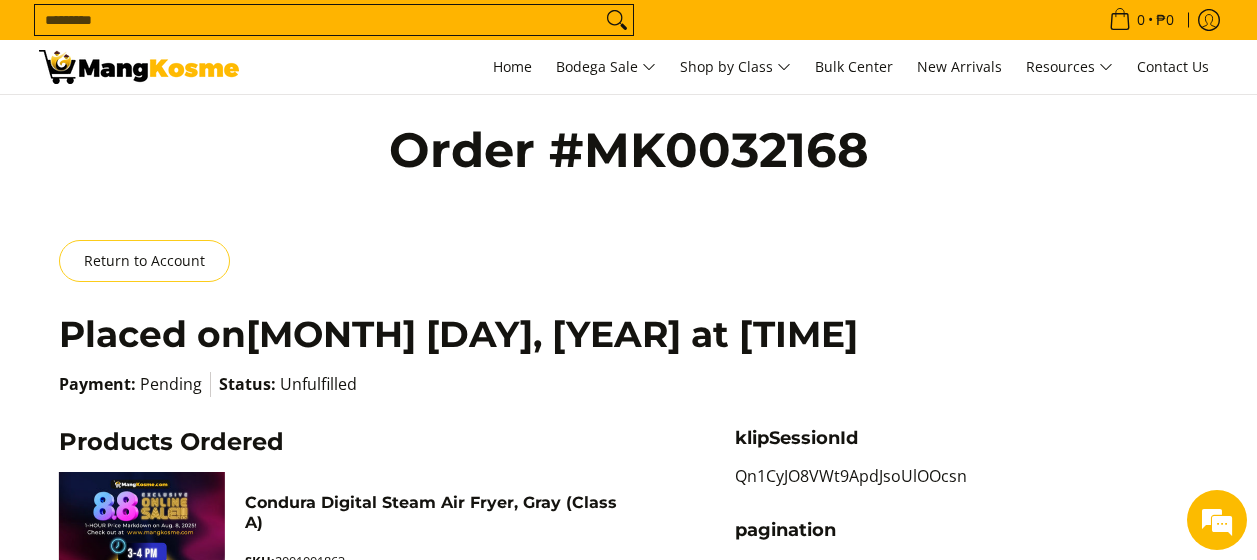 scroll, scrollTop: 980, scrollLeft: 0, axis: vertical 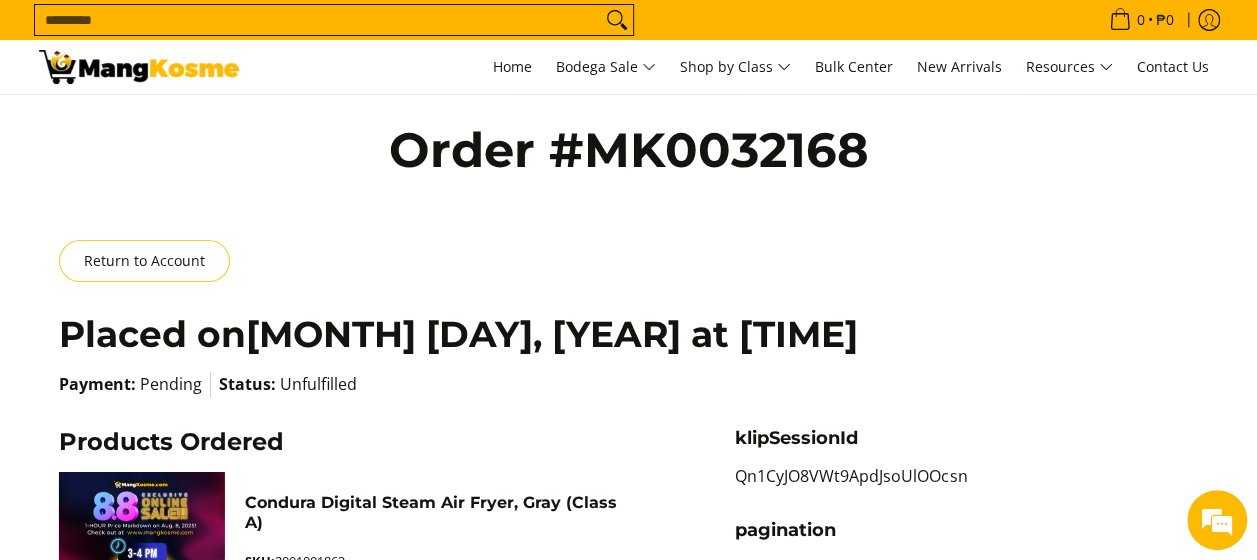 click on "Search..." at bounding box center [318, 20] 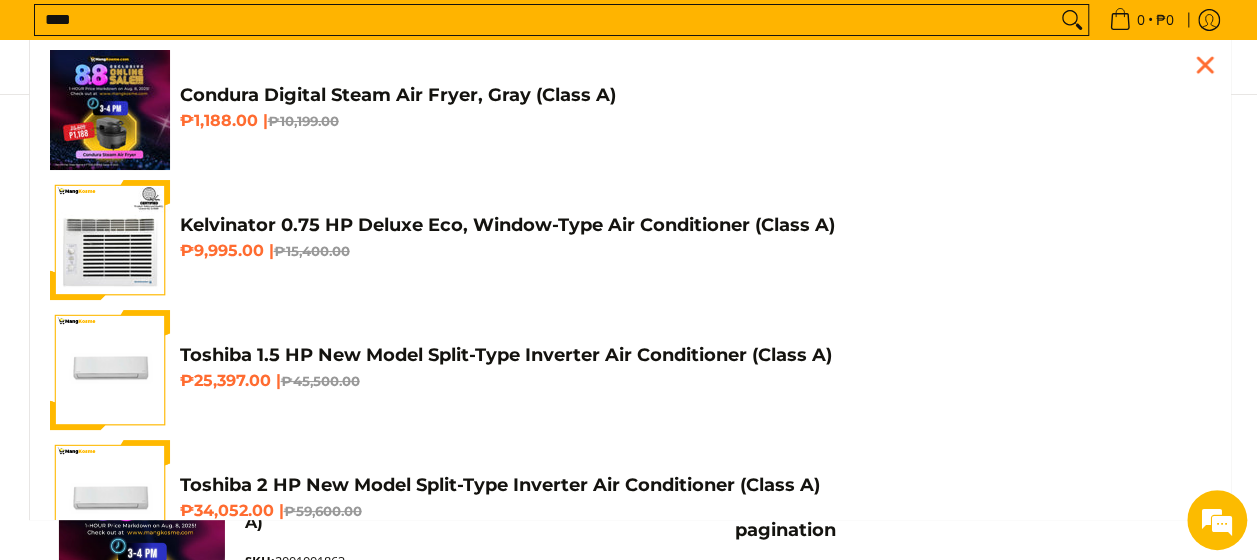 scroll, scrollTop: 0, scrollLeft: 0, axis: both 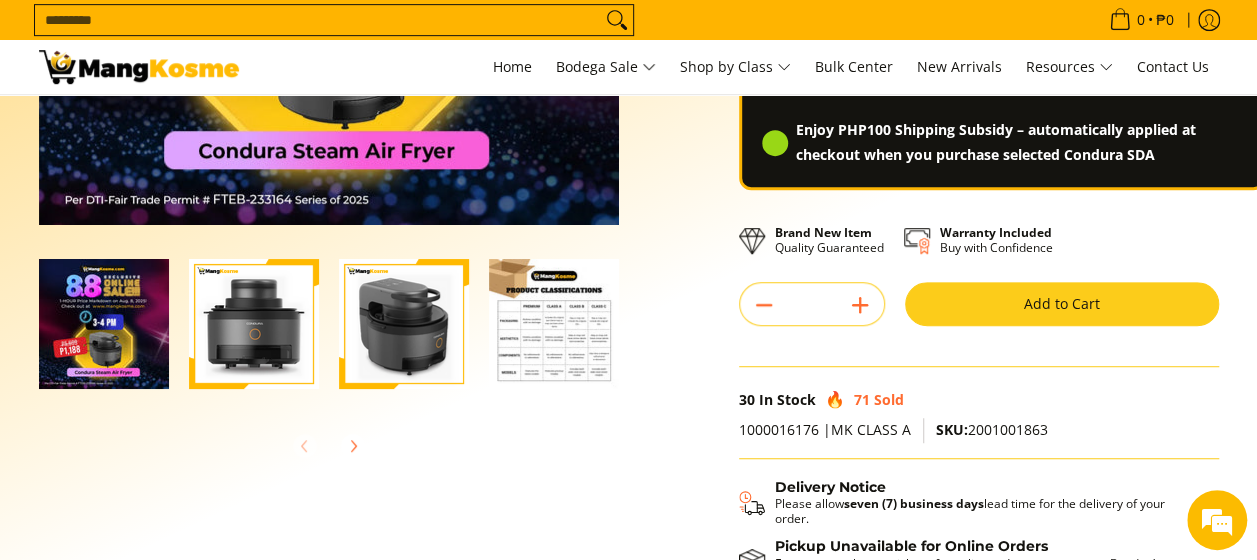 click on "Add to Cart" at bounding box center (1062, 304) 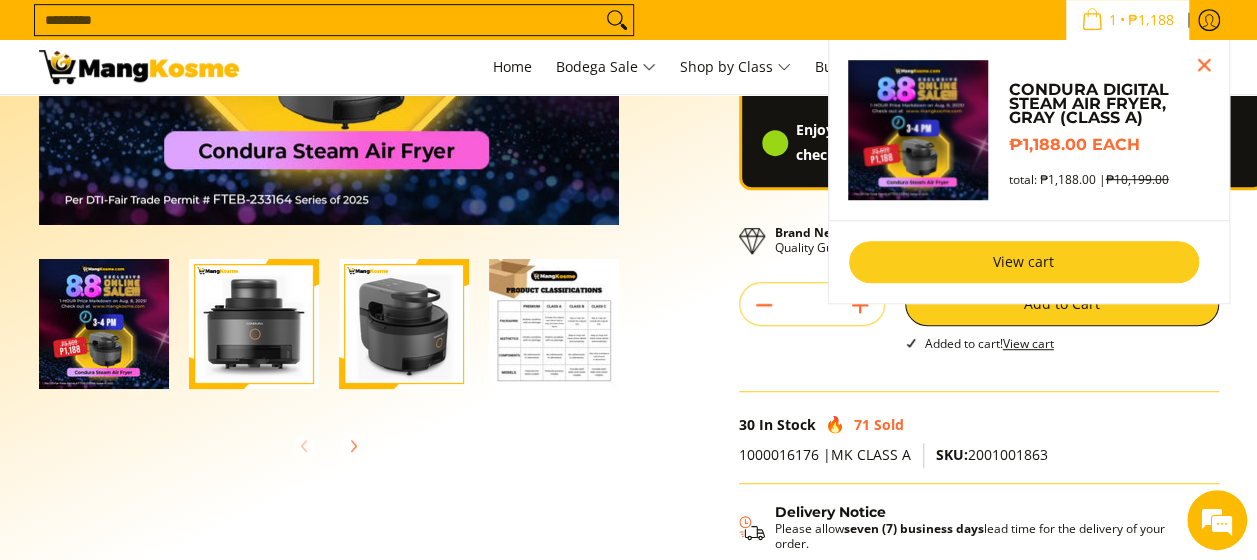 scroll, scrollTop: 435, scrollLeft: 0, axis: vertical 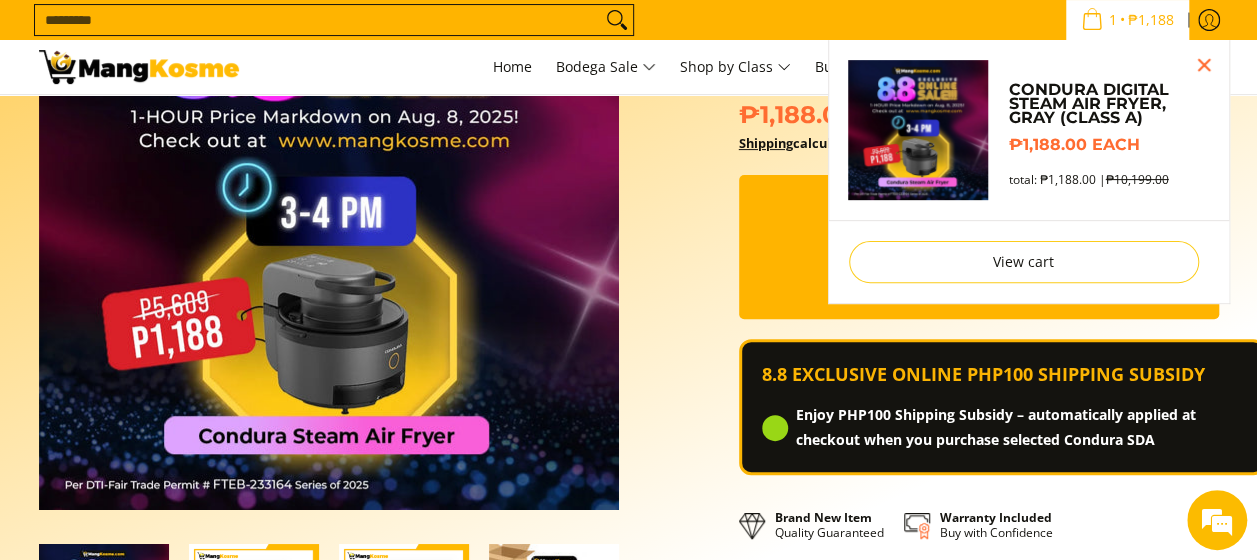 click on "1  •
₱1,188" at bounding box center [1127, 20] 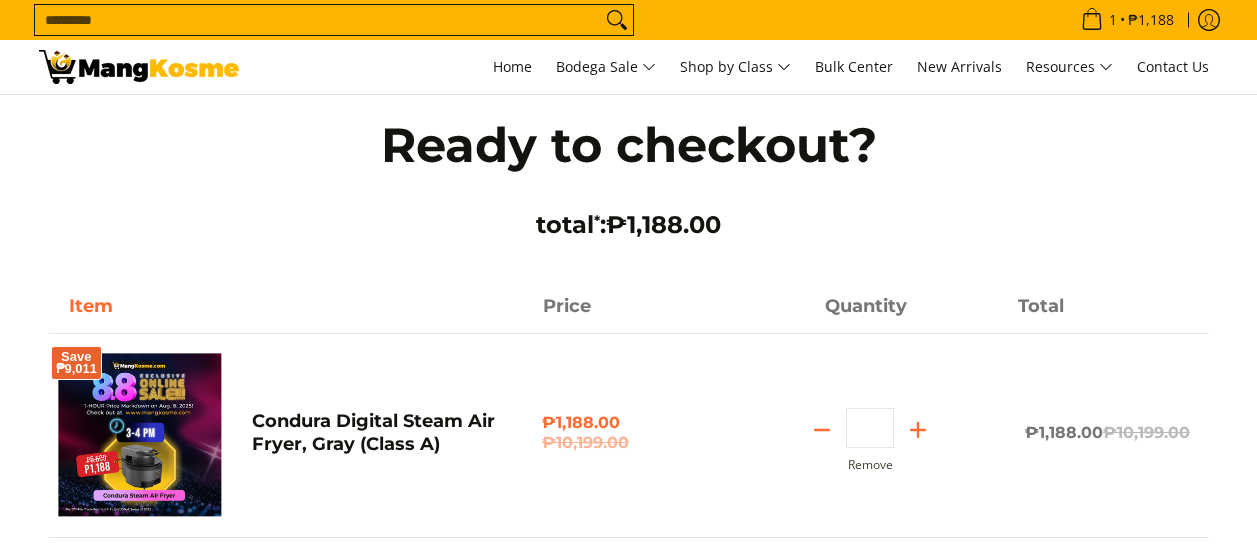 scroll, scrollTop: 0, scrollLeft: 0, axis: both 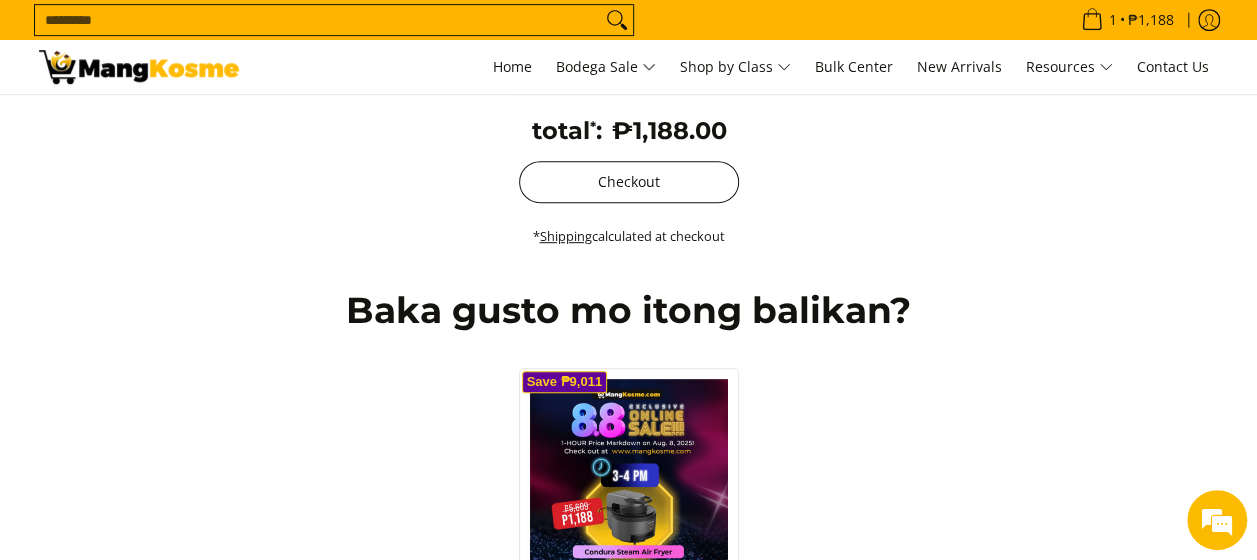 click on "Checkout" at bounding box center (629, 182) 